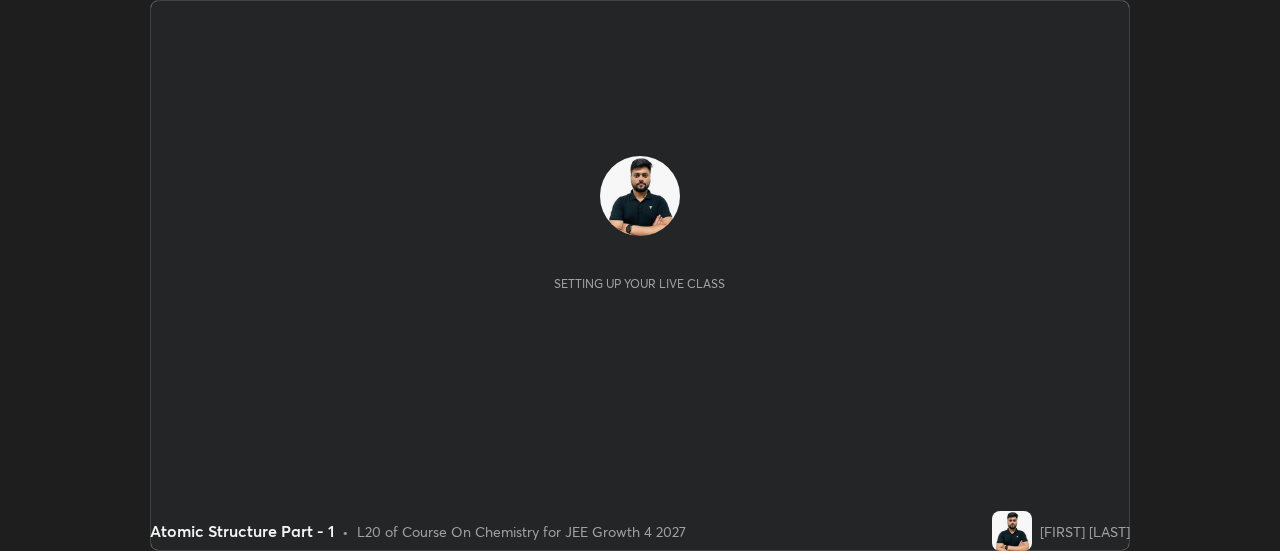 scroll, scrollTop: 0, scrollLeft: 0, axis: both 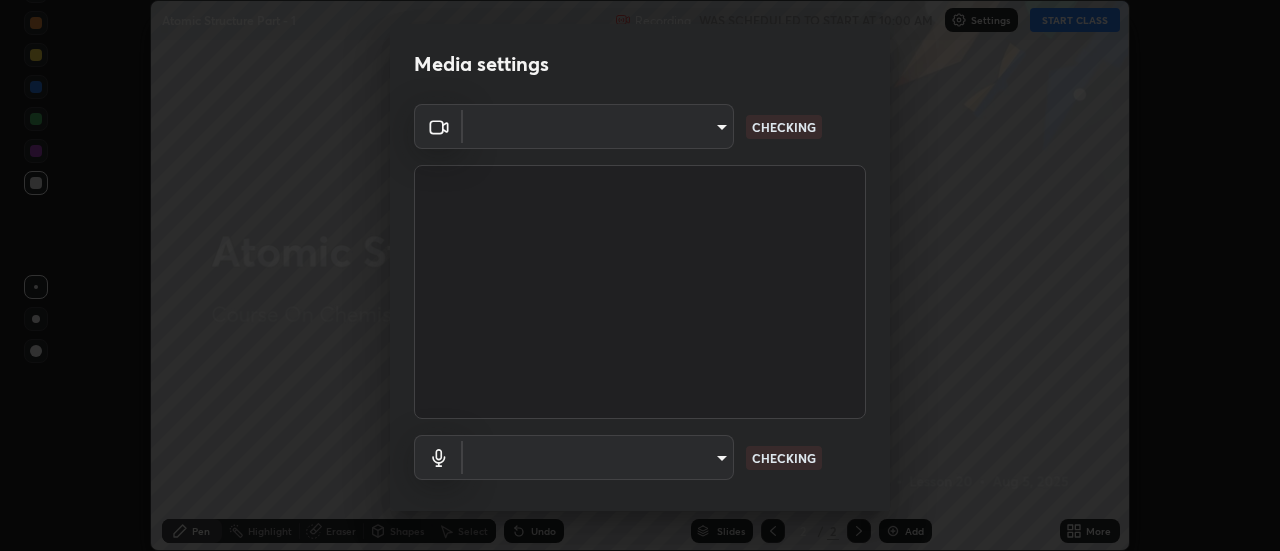 type on "0be616c92c2879d8fe19306c4b8383fc9b13f77197a30f876870ce6c7906effd" 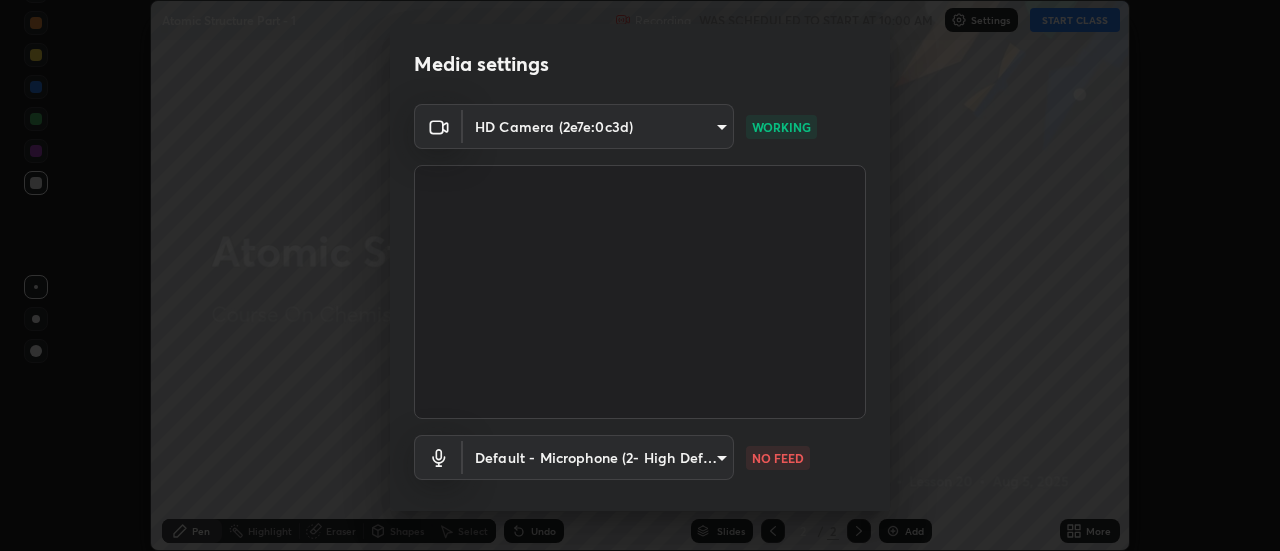 click on "Erase all Atomic Structure Part - 1 Recording WAS SCHEDULED TO START AT  10:00 AM Settings START CLASS Setting up your live class Atomic Structure Part - 1 • L20 of Course On Chemistry for JEE Growth 4 2027 [FIRST] [LAST] Pen Highlight Eraser Shapes Select Undo Slides 2 / 2 Add More No doubts shared Encourage your learners to ask a doubt for better clarity Report an issue Reason for reporting Buffering Chat not working Audio - Video sync issue Educator video quality low ​ Attach an image Report Media settings HD Camera (2e7e:0c3d) 0be616c92c2879d8fe19306c4b8383fc9b13f77197a30f876870ce6c7906effd WORKING Default - Microphone ([PHONE]) default NO FEED 1 / 5 Next" at bounding box center [640, 275] 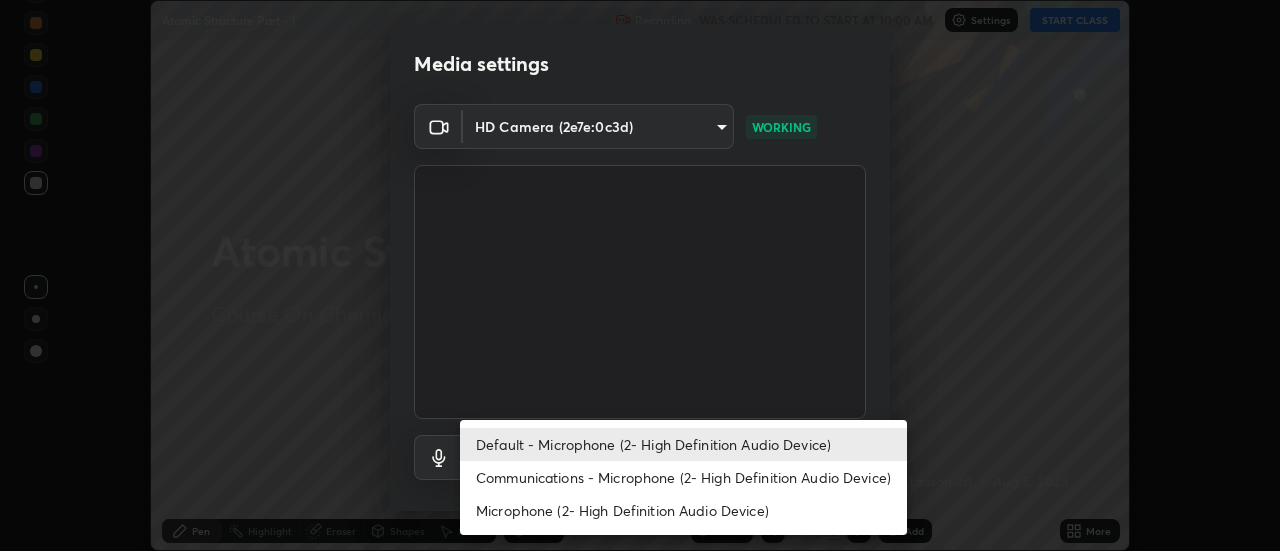click on "Communications - Microphone (2- High Definition Audio Device)" at bounding box center (683, 477) 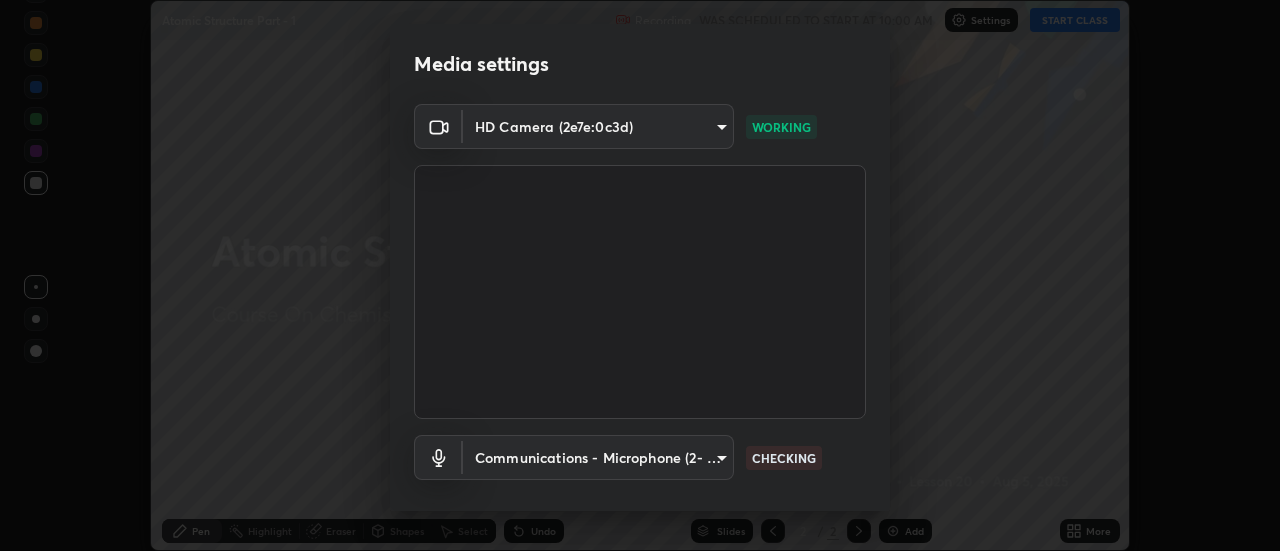 click on "Erase all Atomic Structure Part - 1 Recording WAS SCHEDULED TO START AT  10:00 AM Settings START CLASS Setting up your live class Atomic Structure Part - 1 • L20 of Course On Chemistry for JEE Growth 4 2027 [FIRST] [LAST] Pen Highlight Eraser Shapes Select Undo Slides 2 / 2 Add More No doubts shared Encourage your learners to ask a doubt for better clarity Report an issue Reason for reporting Buffering Chat not working Audio - Video sync issue Educator video quality low ​ Attach an image Report Media settings HD Camera (2e7e:0c3d) 0be616c92c2879d8fe19306c4b8383fc9b13f77197a30f876870ce6c7906effd WORKING Communications - Microphone ([PHONE]) communications CHECKING 1 / 5 Next" at bounding box center (640, 275) 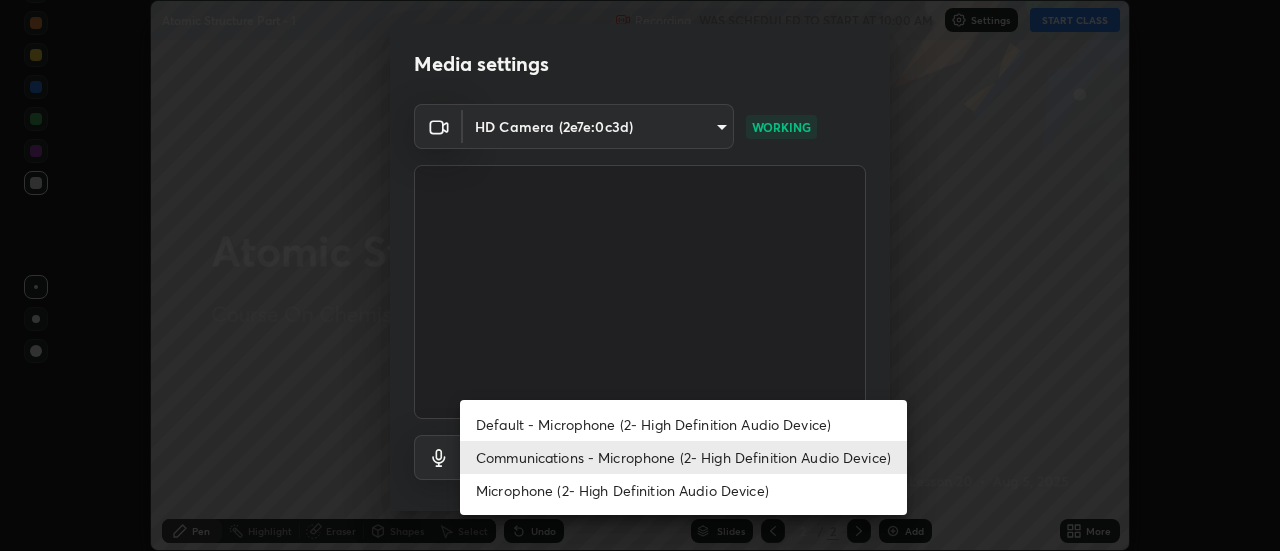 click on "Default - Microphone (2- High Definition Audio Device)" at bounding box center [683, 424] 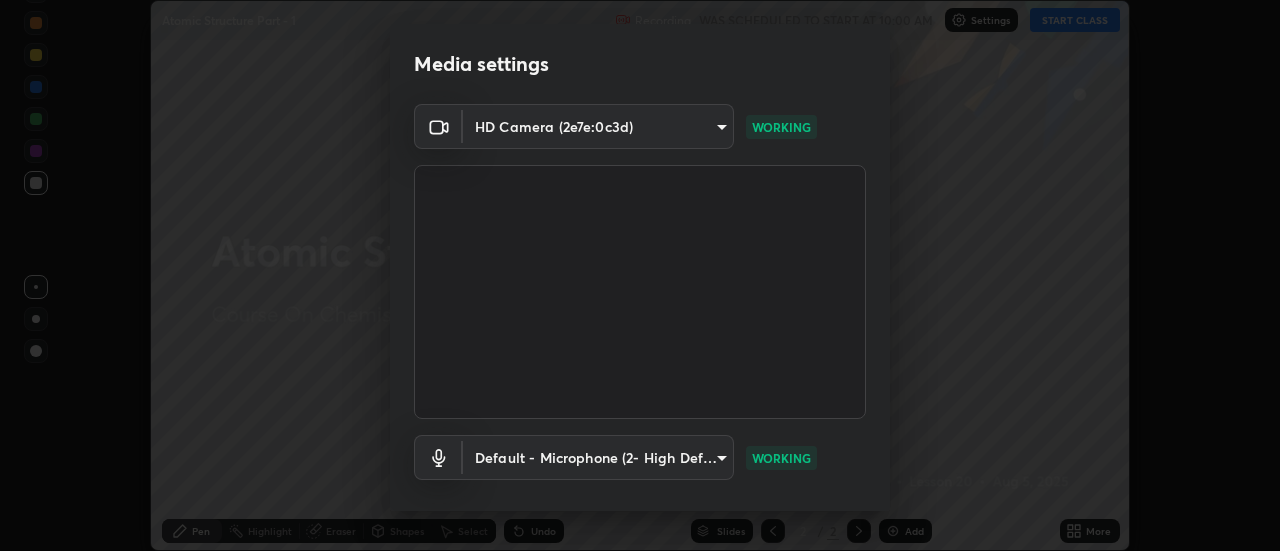 scroll, scrollTop: 105, scrollLeft: 0, axis: vertical 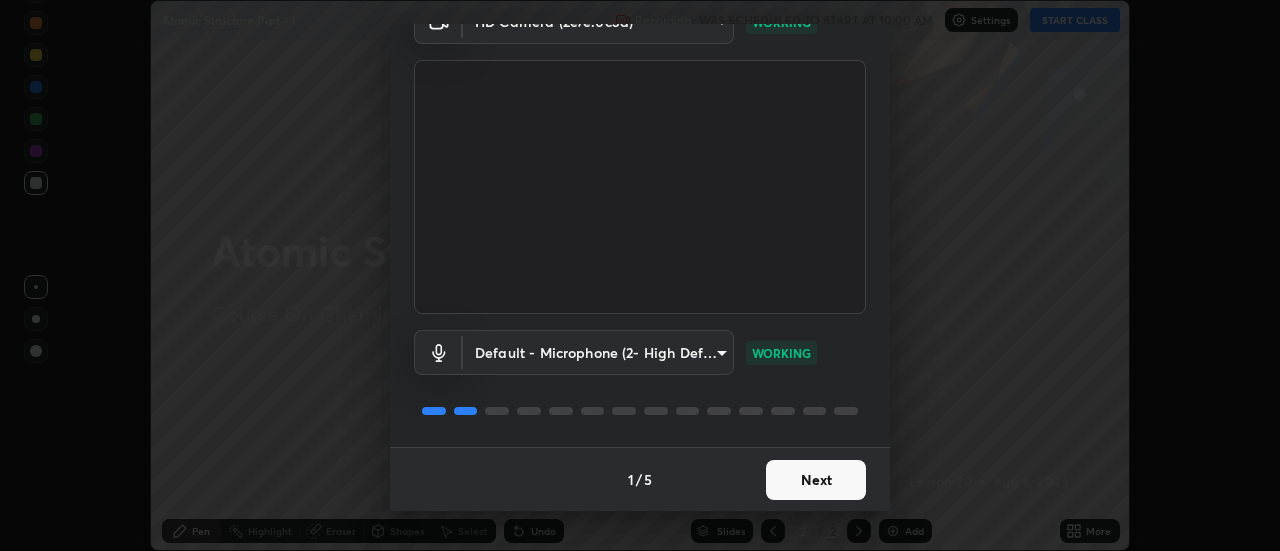 click on "Next" at bounding box center [816, 480] 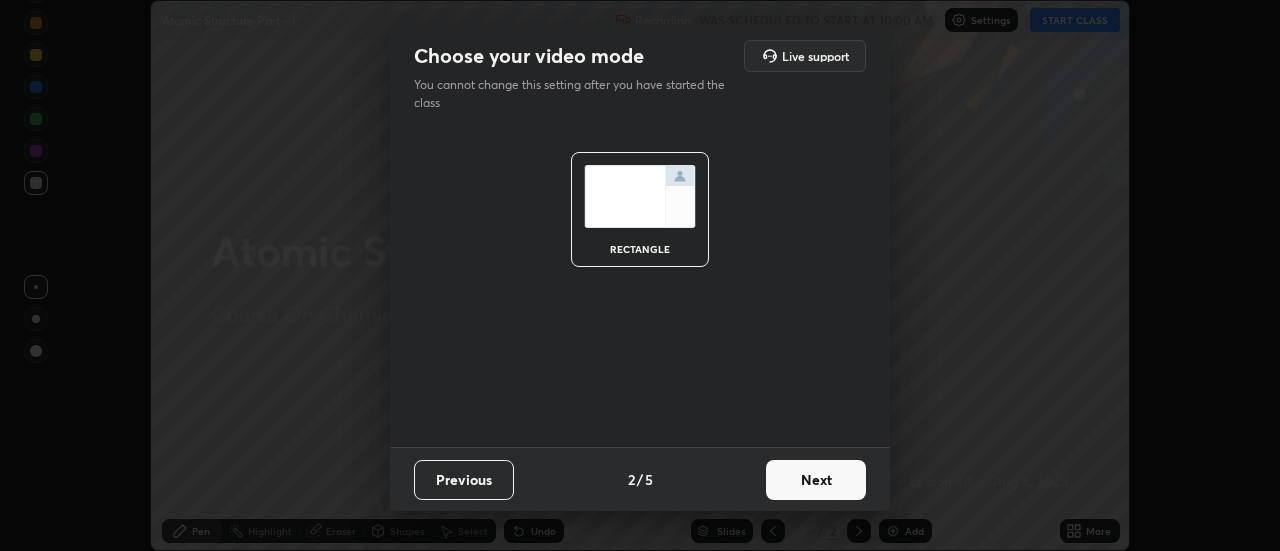 scroll, scrollTop: 0, scrollLeft: 0, axis: both 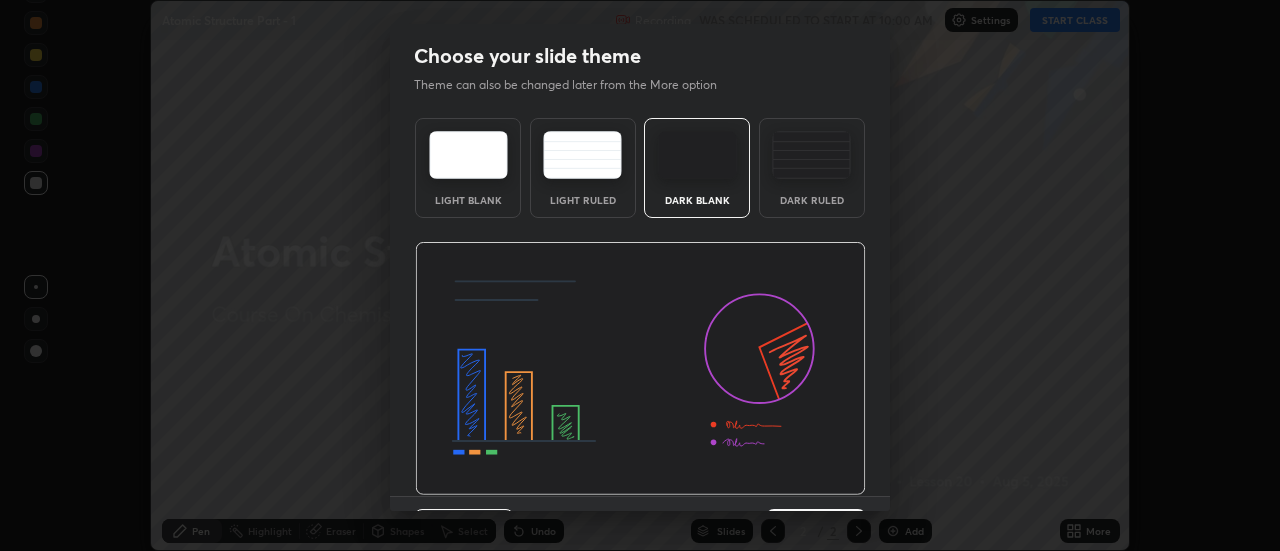 click at bounding box center (640, 369) 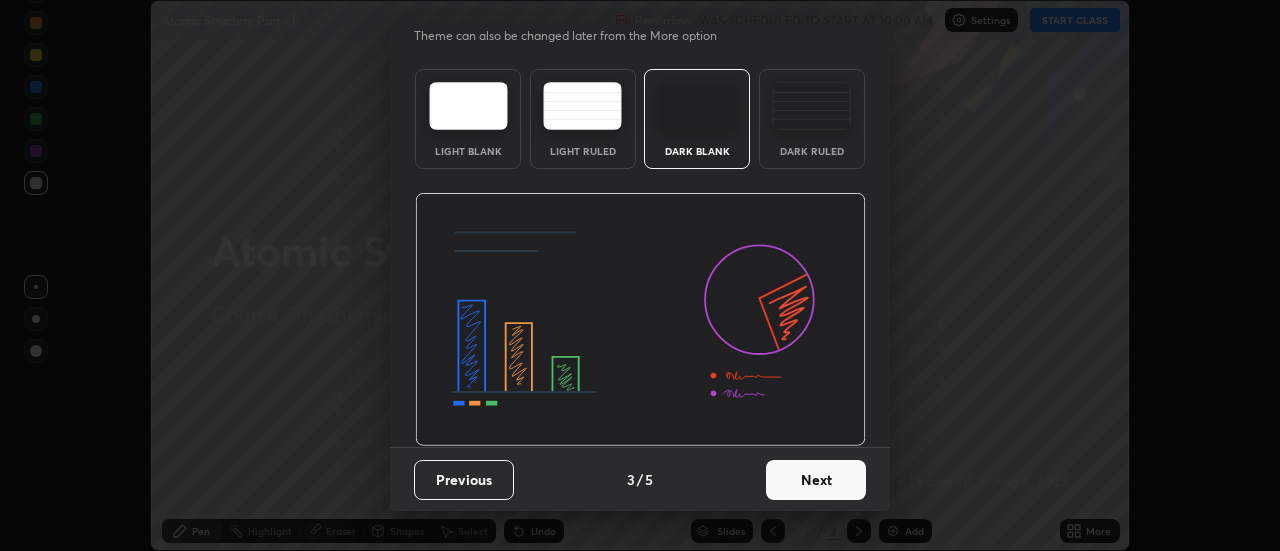 click on "Next" at bounding box center [816, 480] 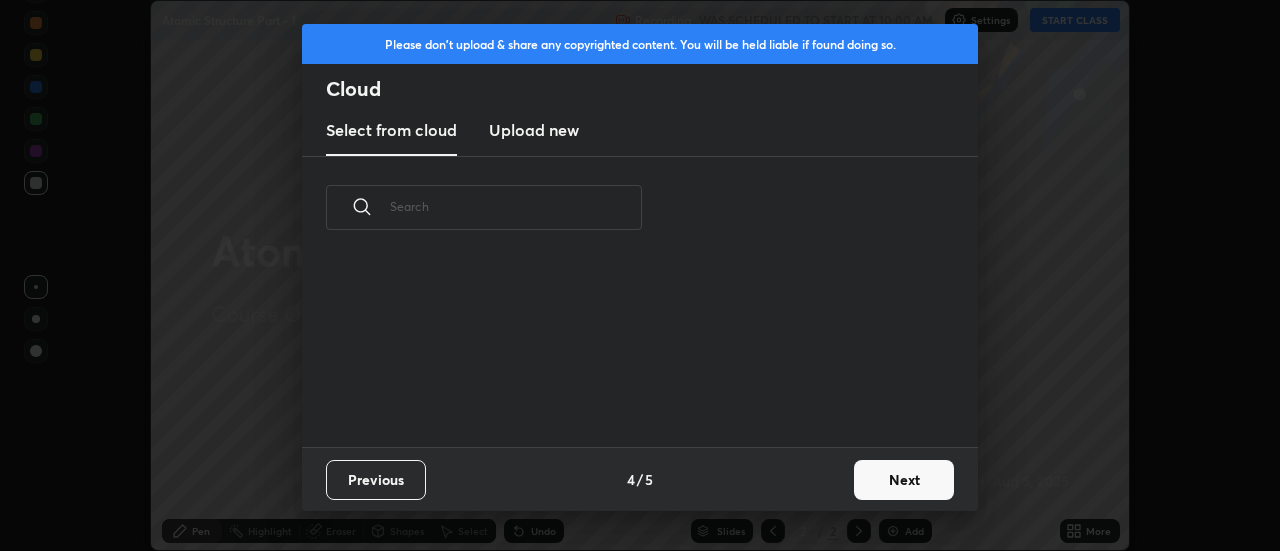 click on "Next" at bounding box center (904, 480) 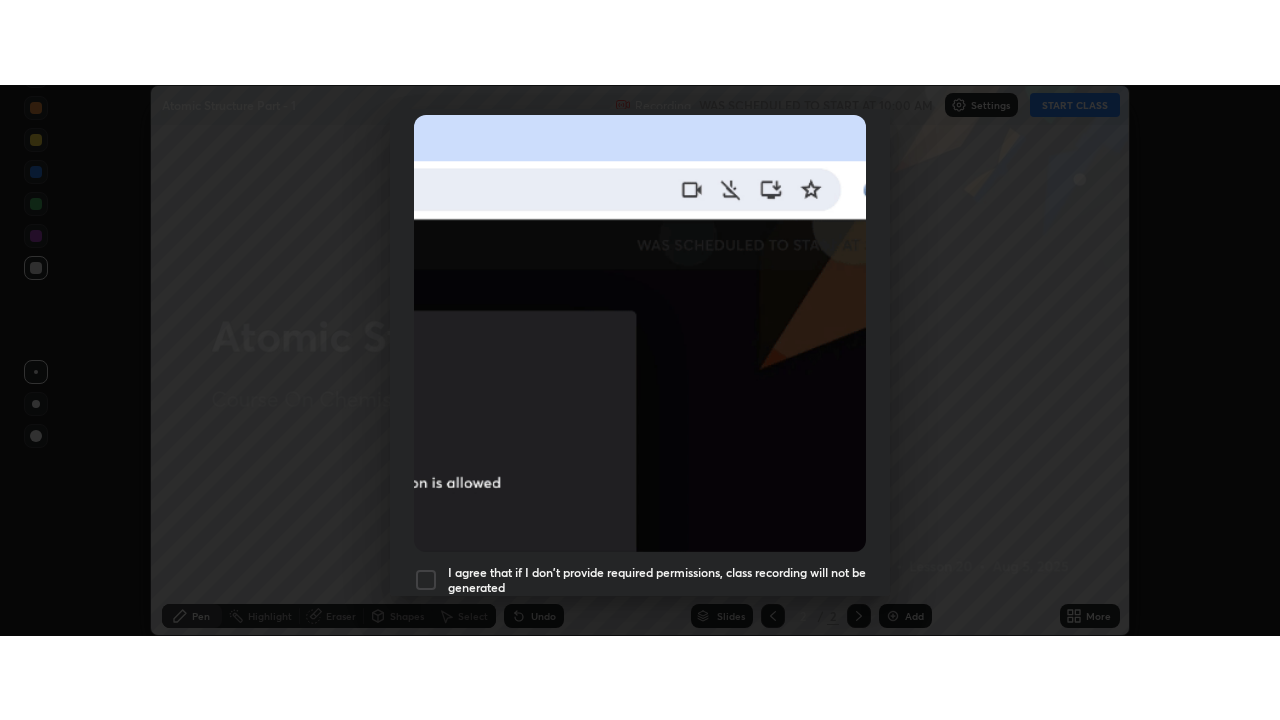 scroll, scrollTop: 513, scrollLeft: 0, axis: vertical 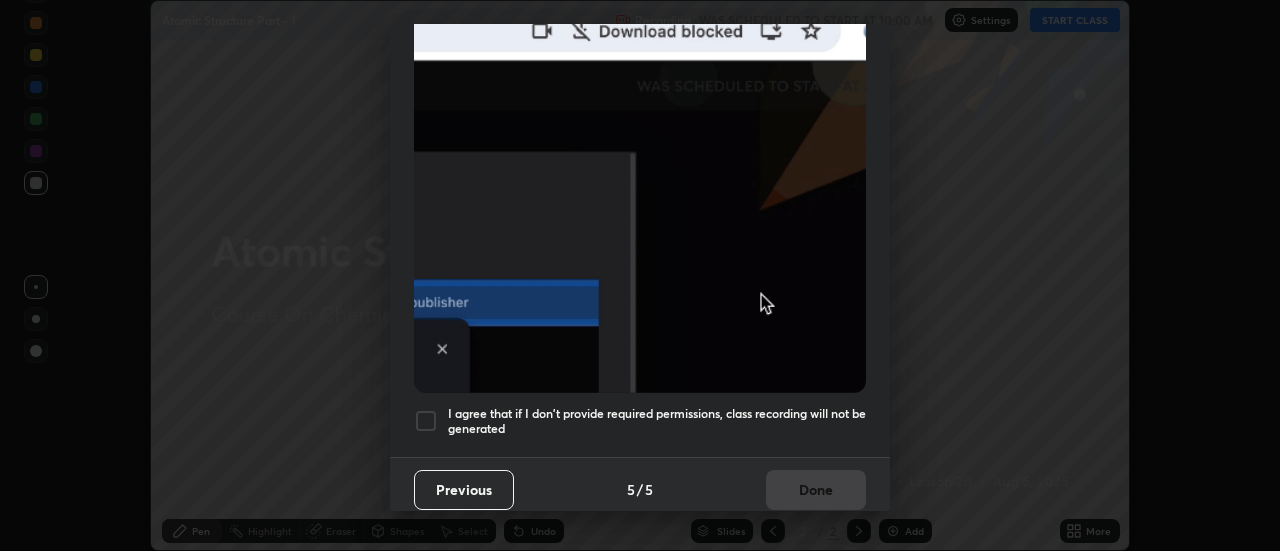 click at bounding box center (426, 421) 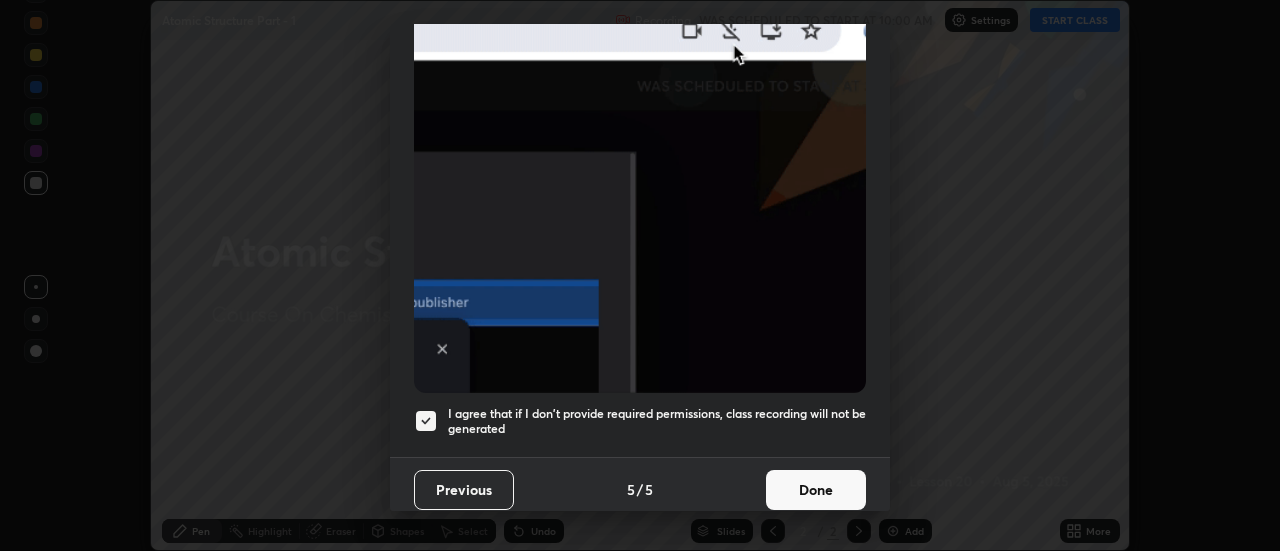 click on "Done" at bounding box center (816, 490) 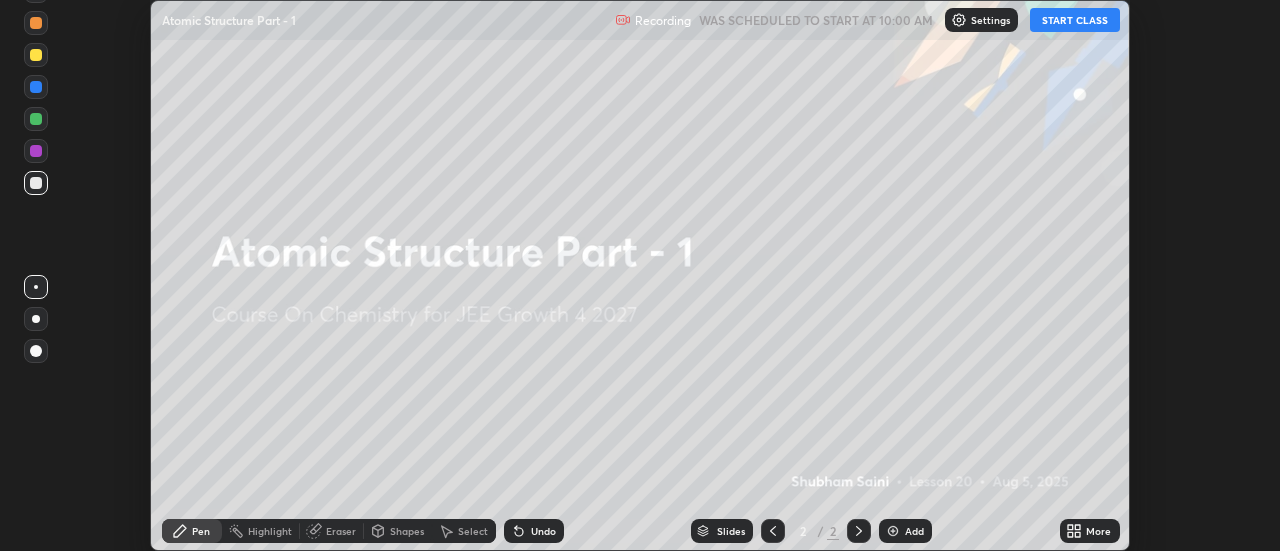 click 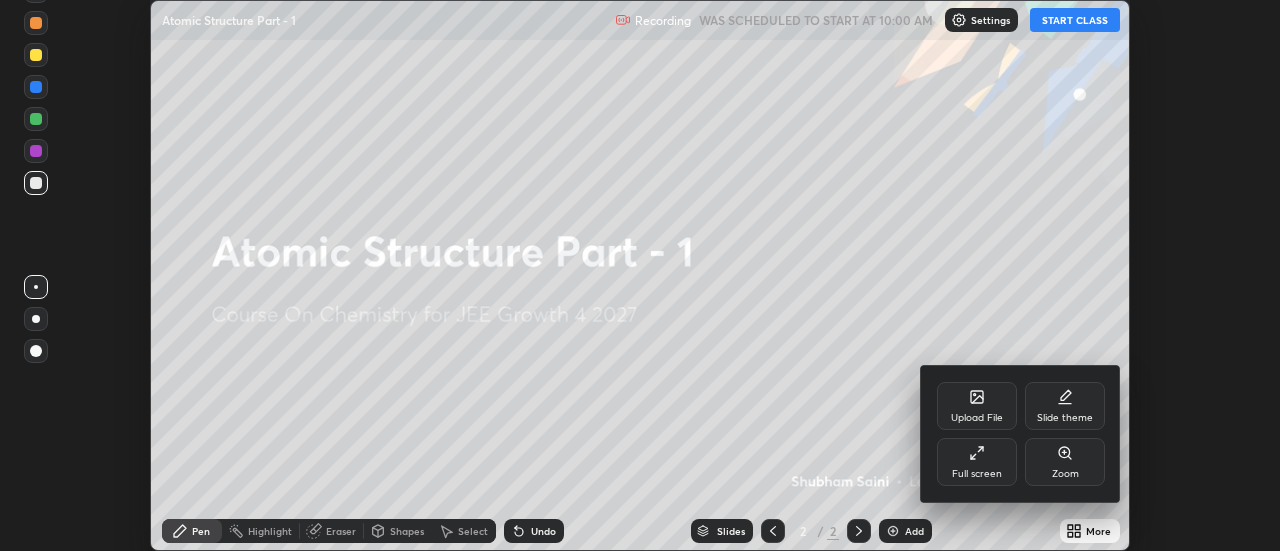 click on "Full screen" at bounding box center (977, 462) 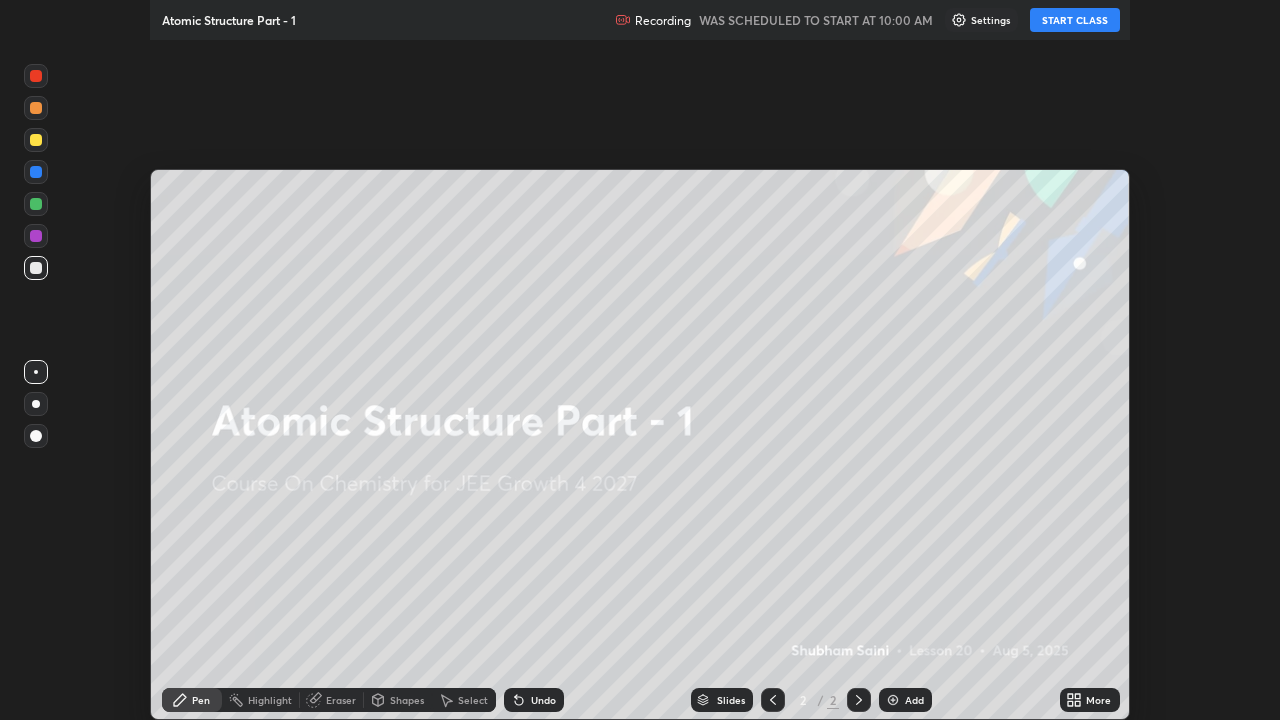 scroll, scrollTop: 99280, scrollLeft: 98720, axis: both 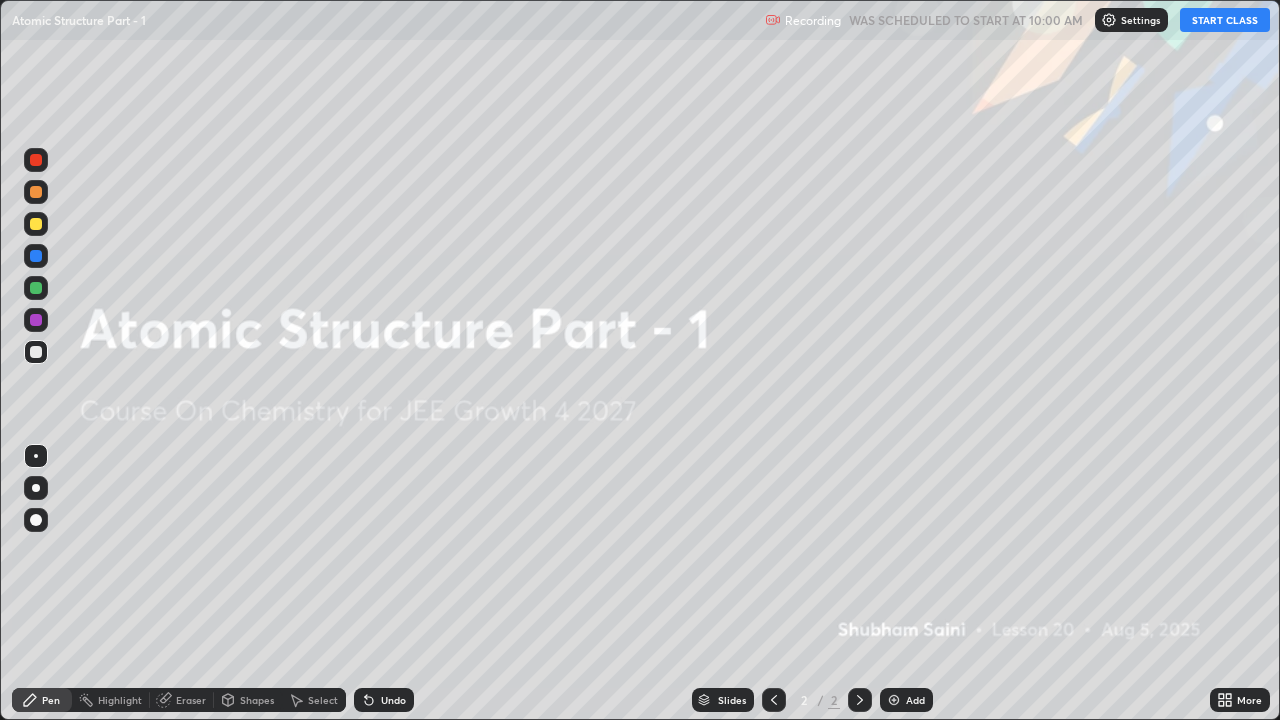 click on "START CLASS" at bounding box center [1225, 20] 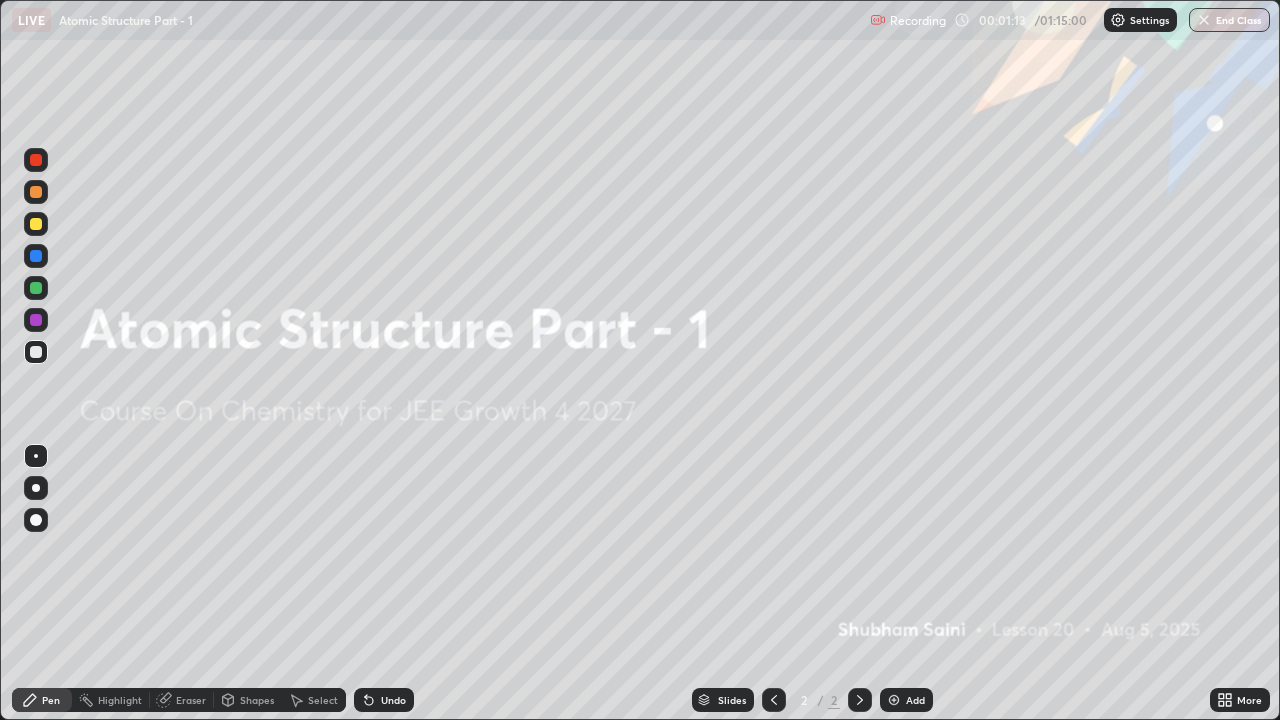 click on "Add" at bounding box center (915, 700) 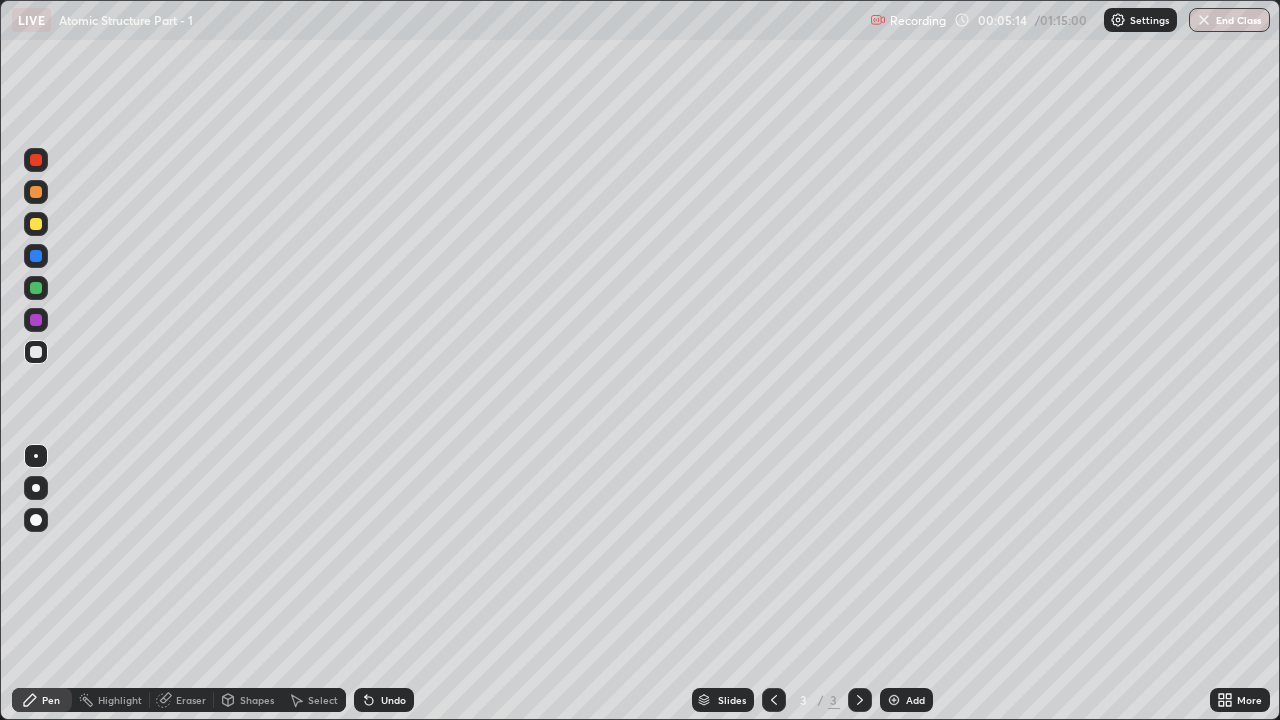 click at bounding box center (36, 224) 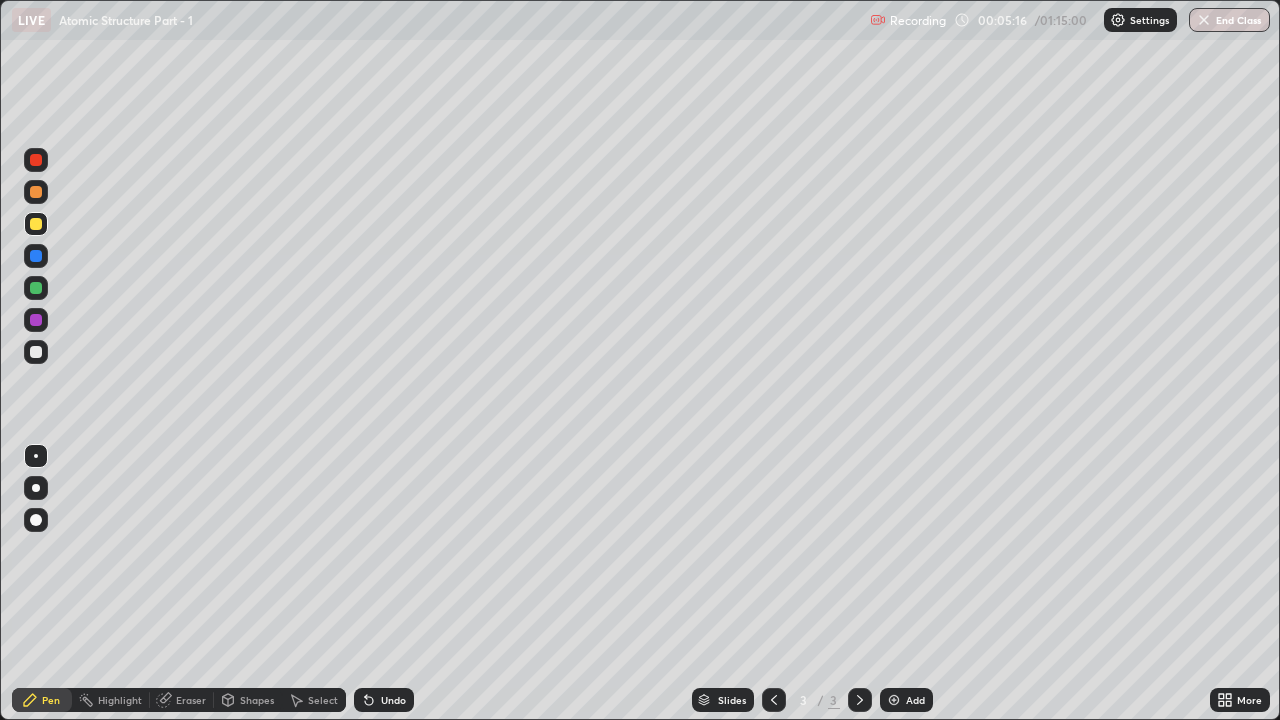 click at bounding box center (36, 488) 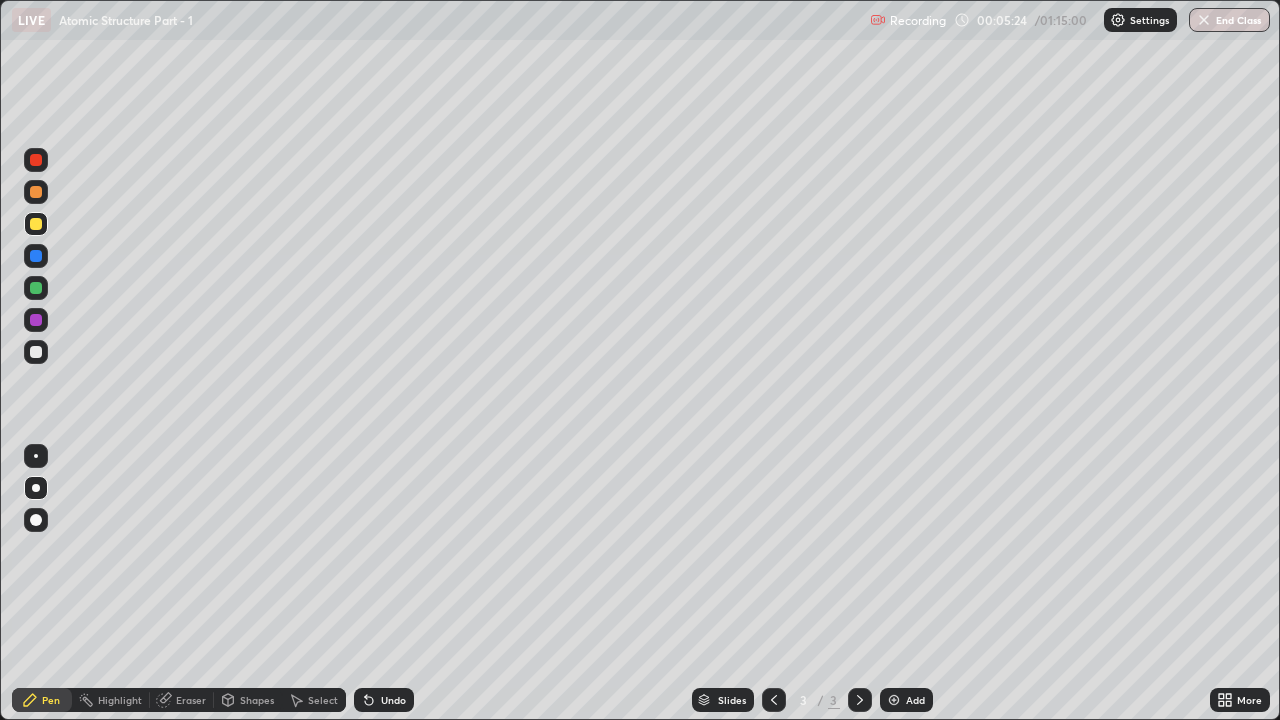 click at bounding box center [36, 192] 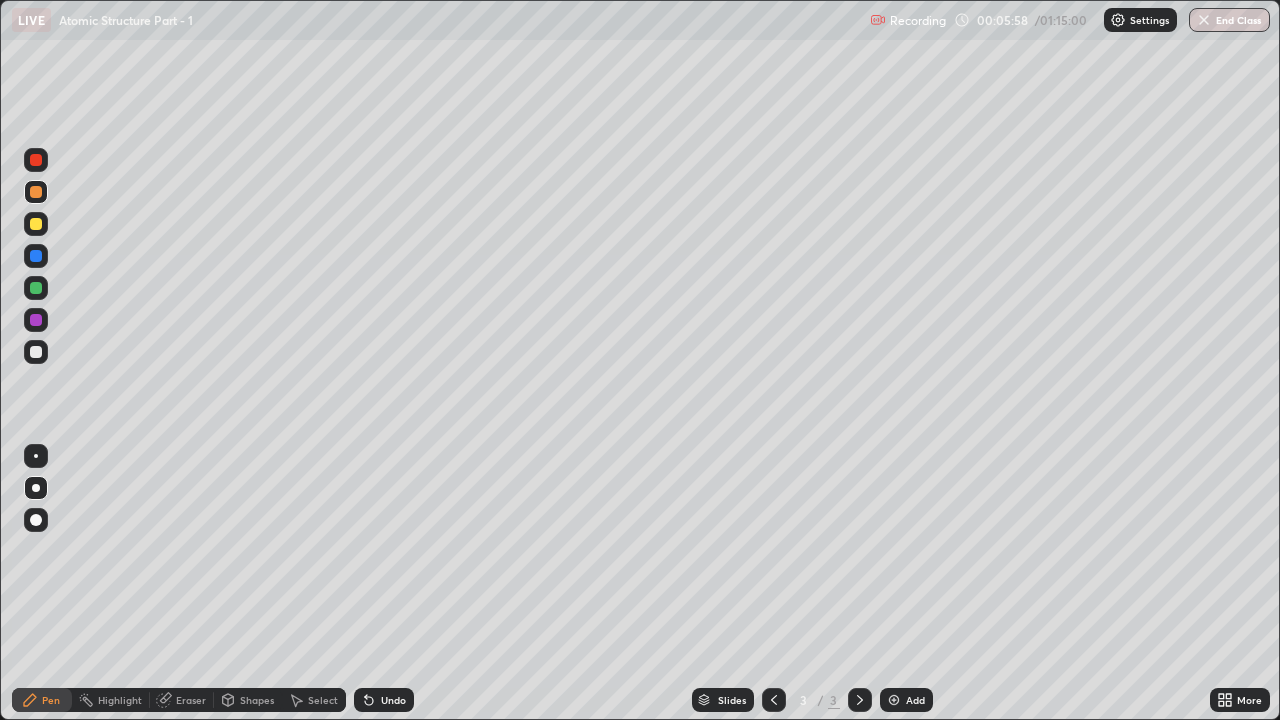 click on "Shapes" at bounding box center [257, 700] 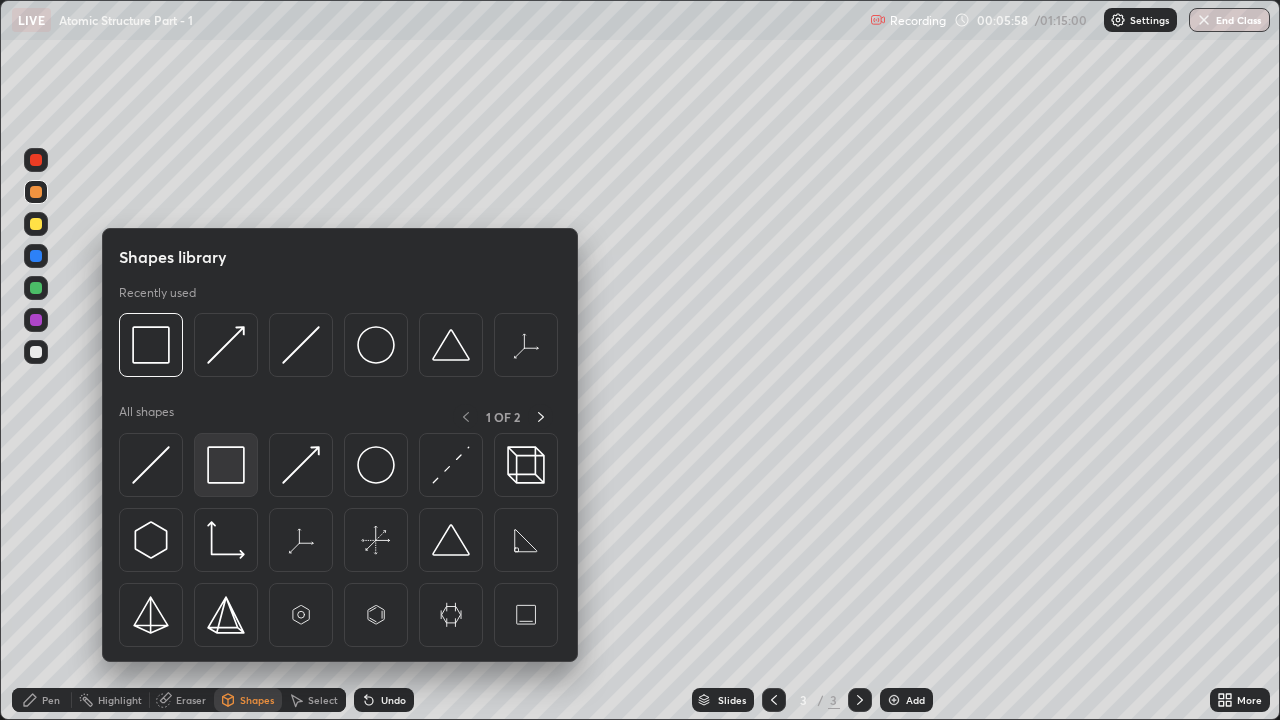 click at bounding box center [226, 465] 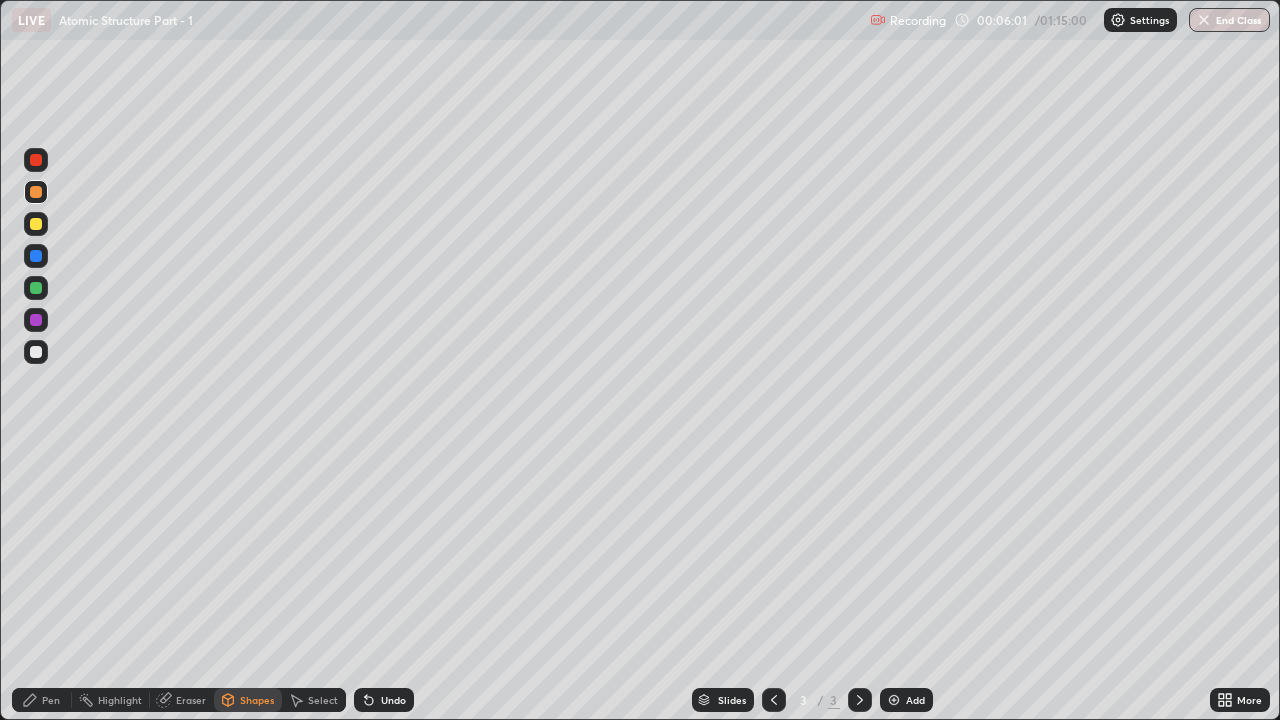 click at bounding box center [36, 224] 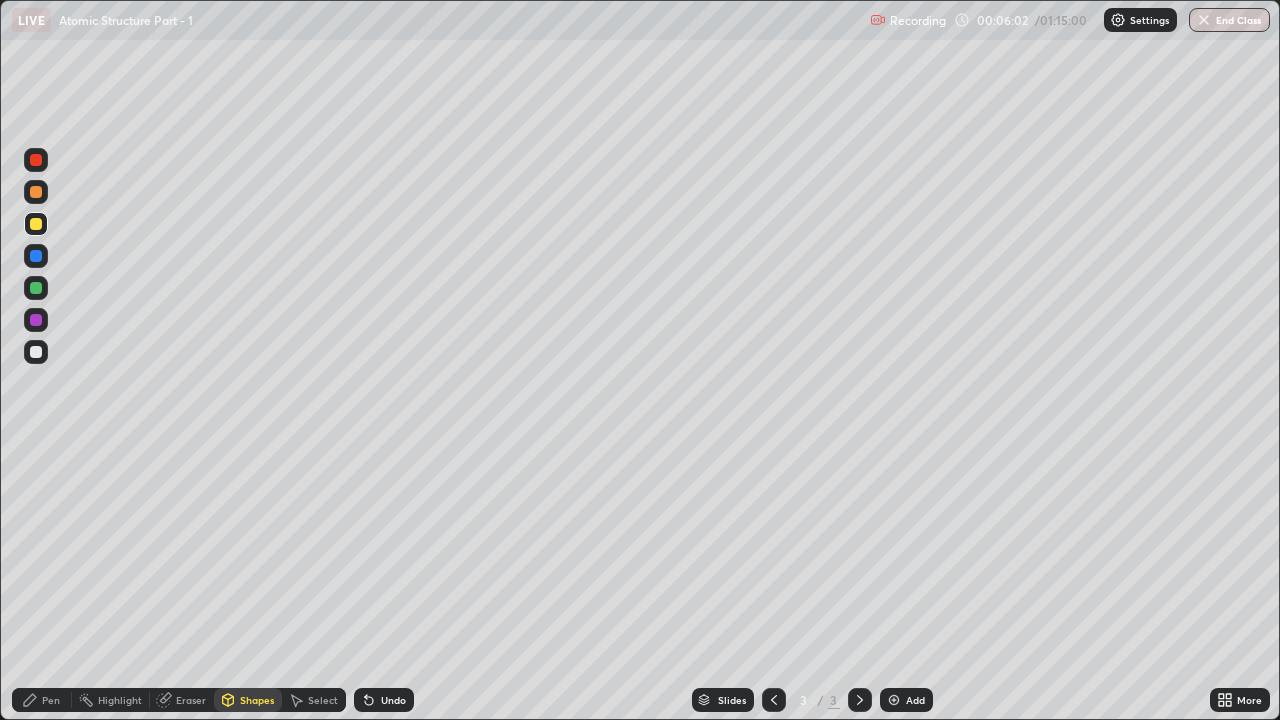 click at bounding box center [36, 352] 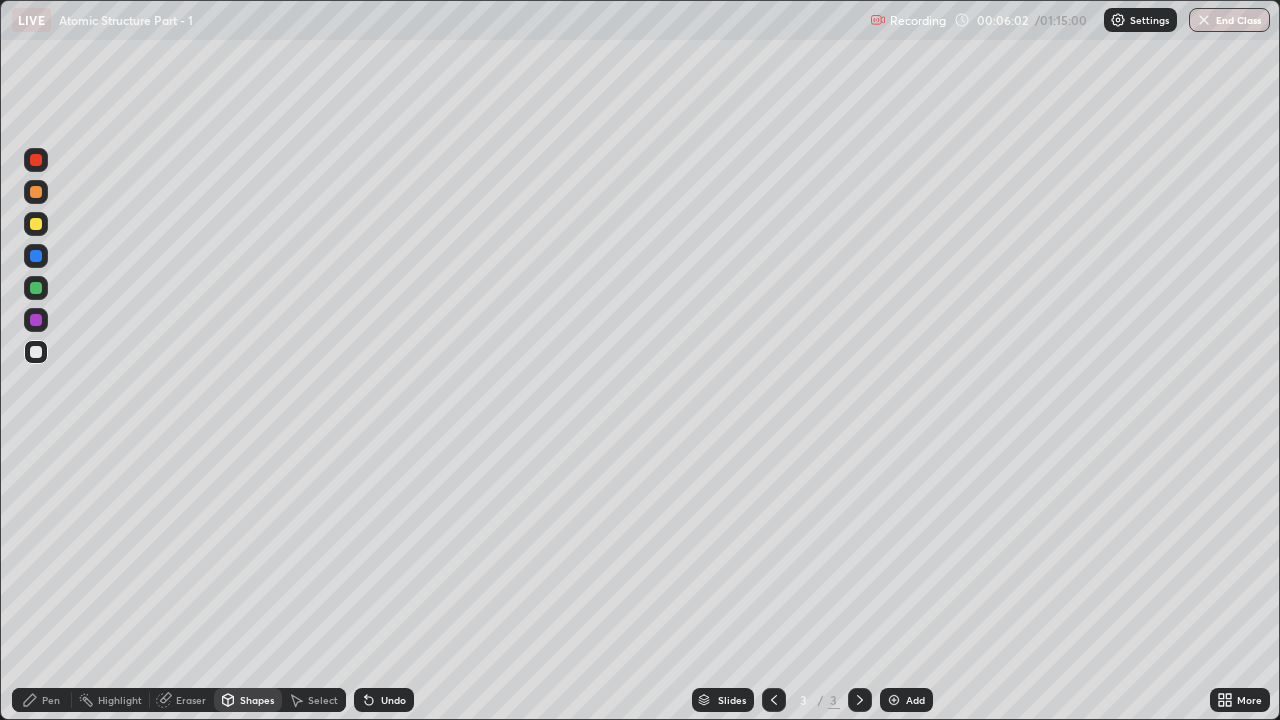 click on "Pen" at bounding box center (42, 700) 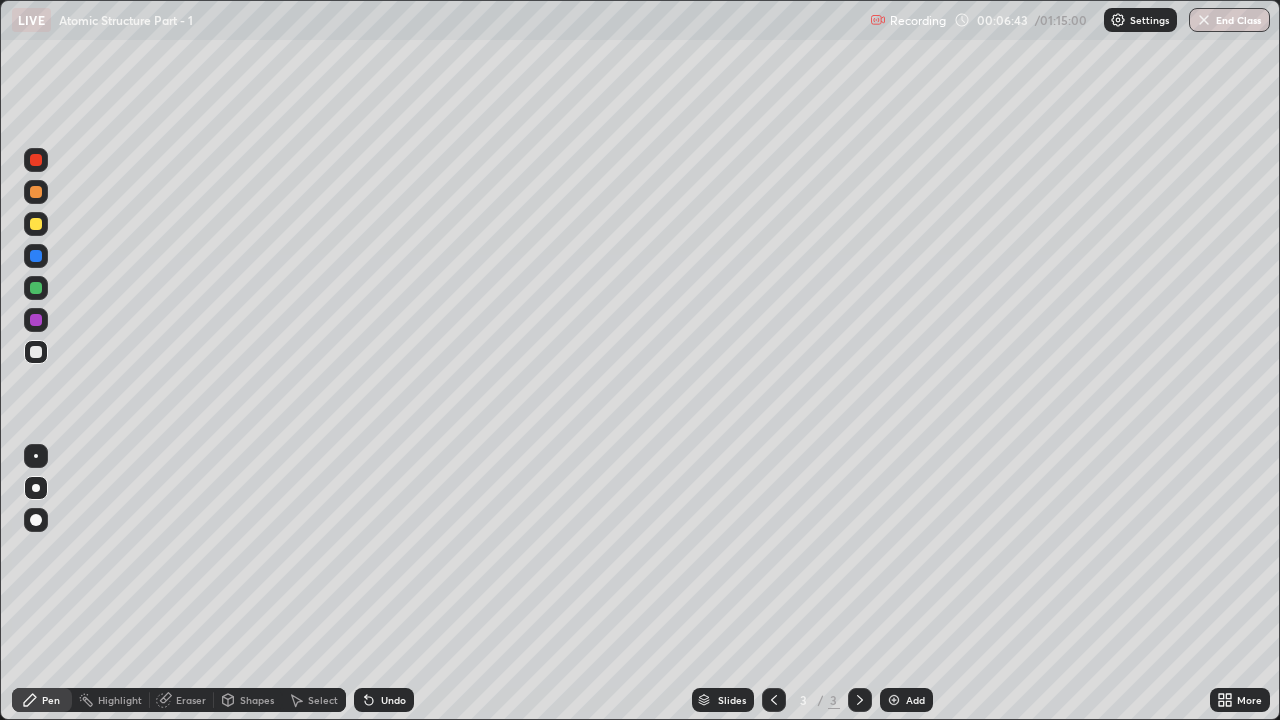 click at bounding box center (36, 288) 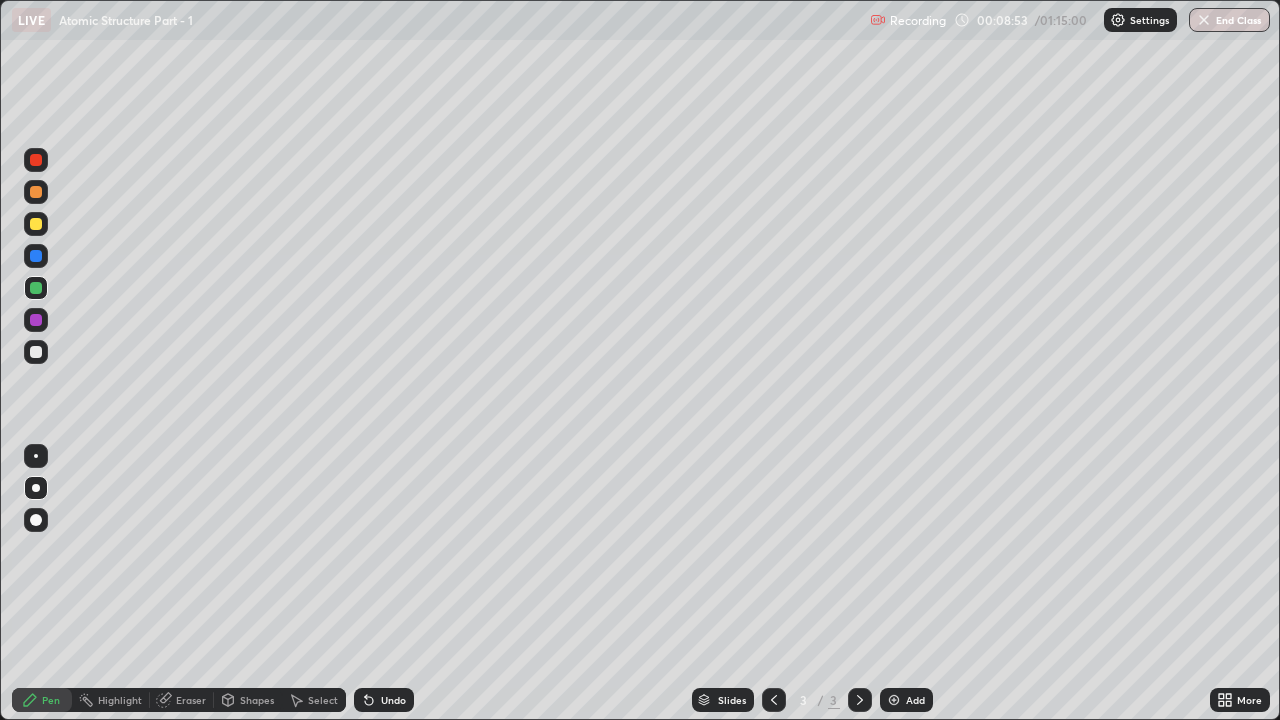 click at bounding box center [36, 352] 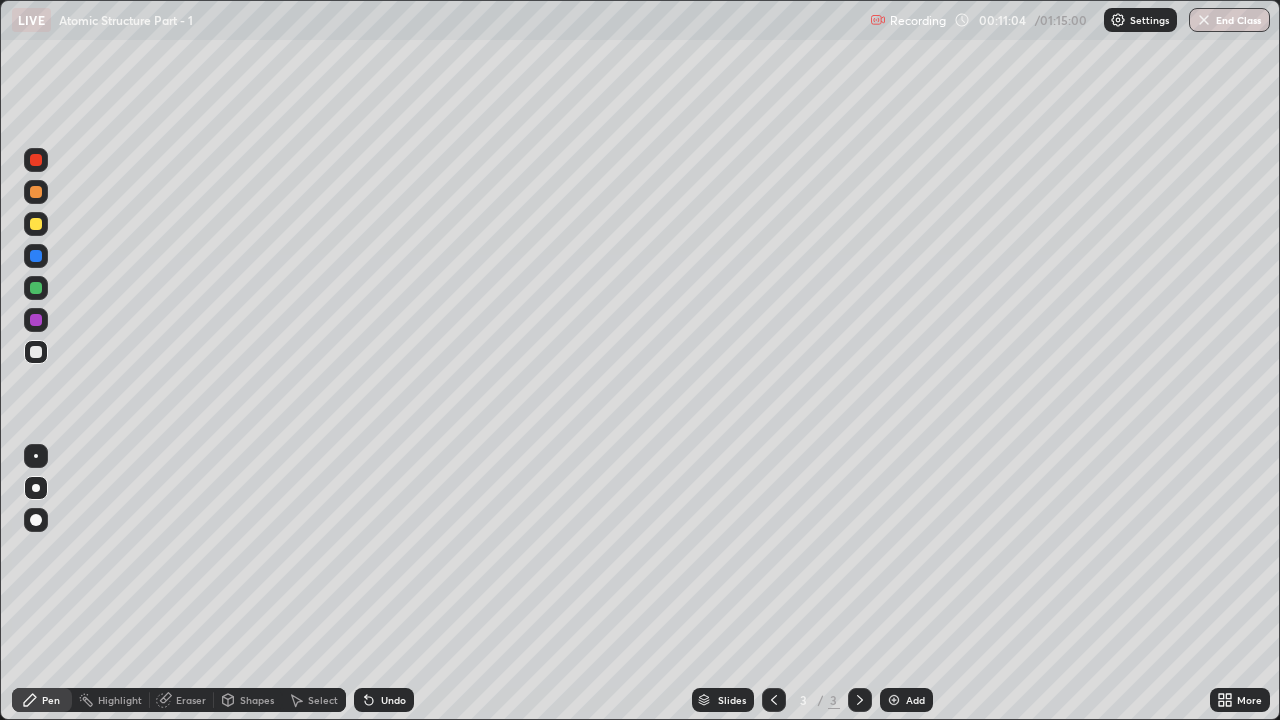 click on "Undo" at bounding box center [384, 700] 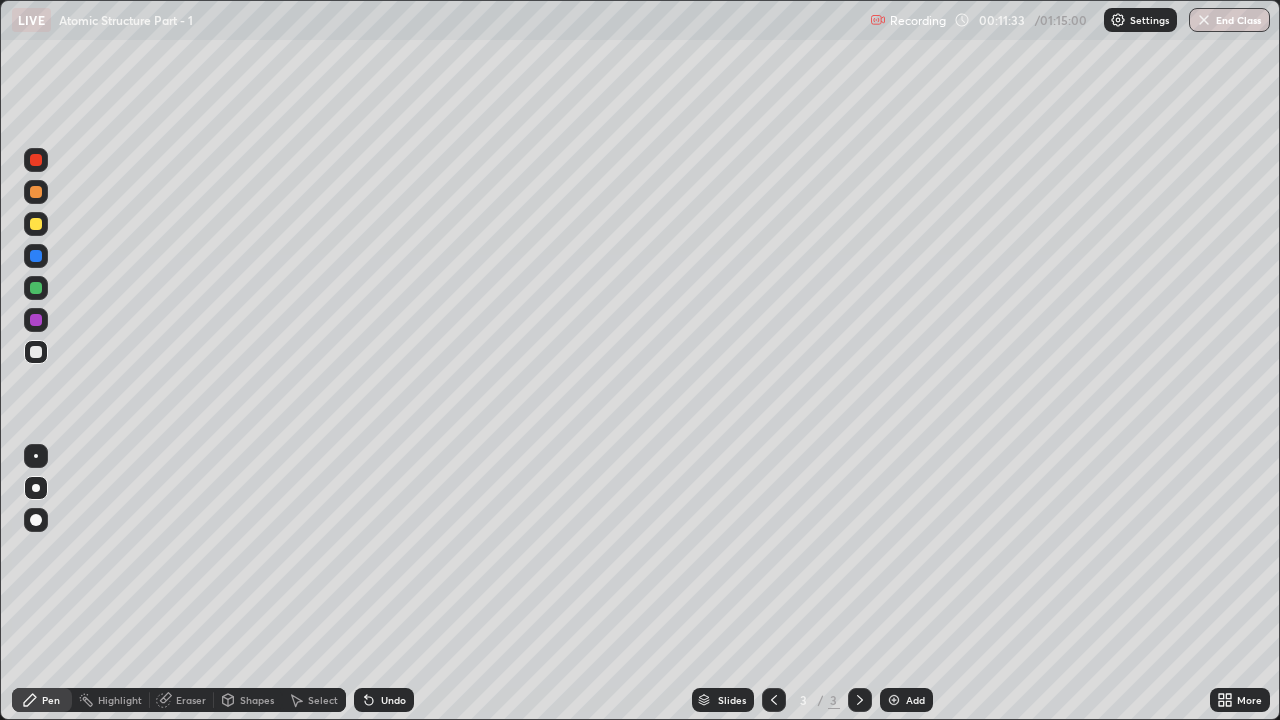 click at bounding box center [36, 224] 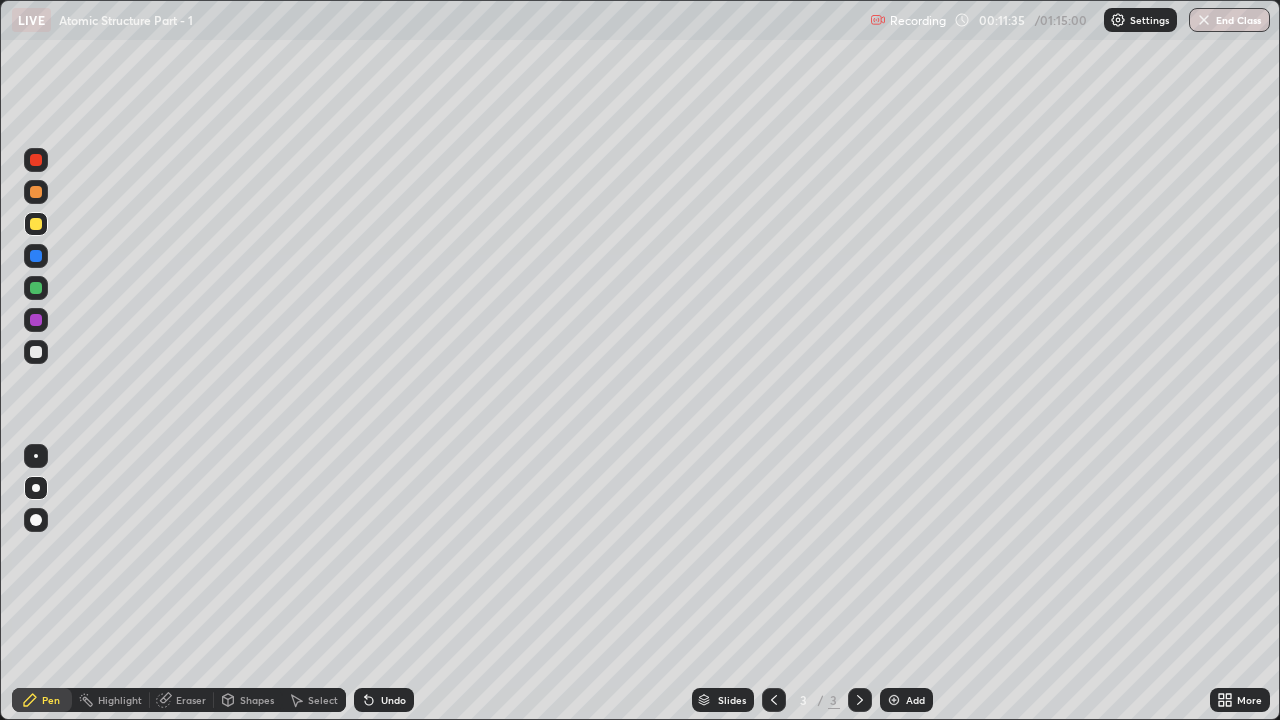 click at bounding box center (36, 192) 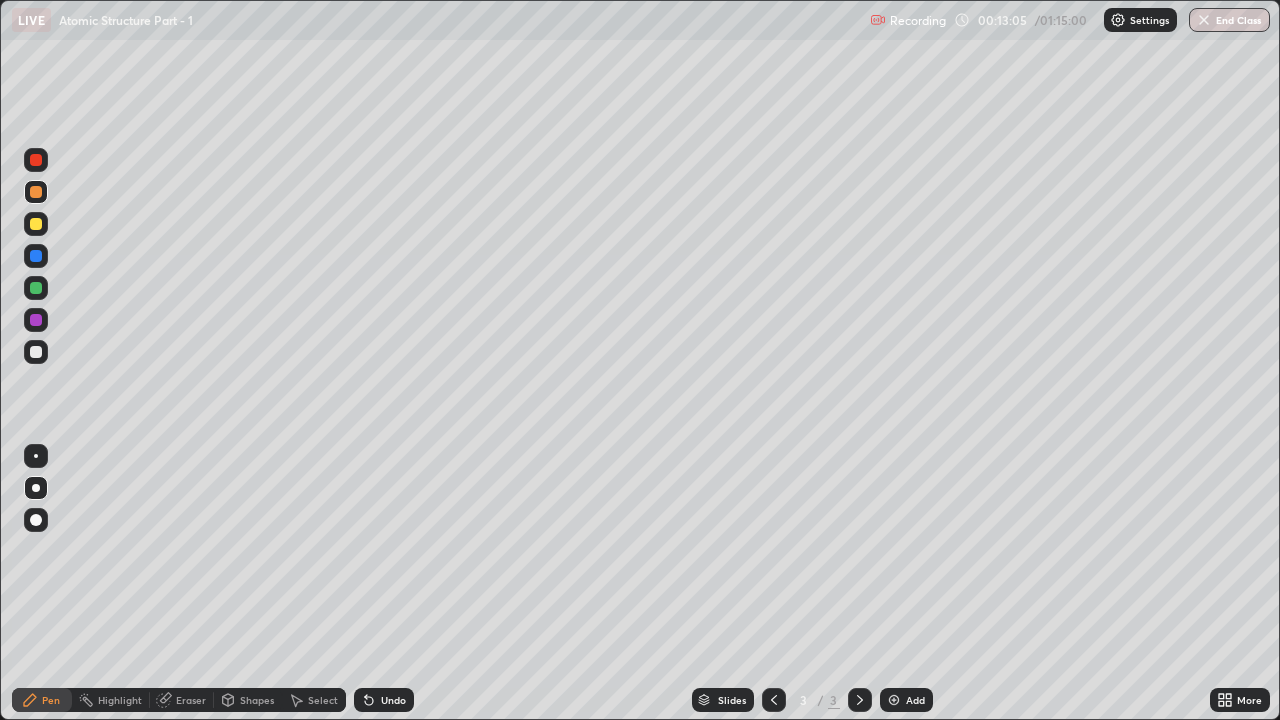 click at bounding box center (36, 224) 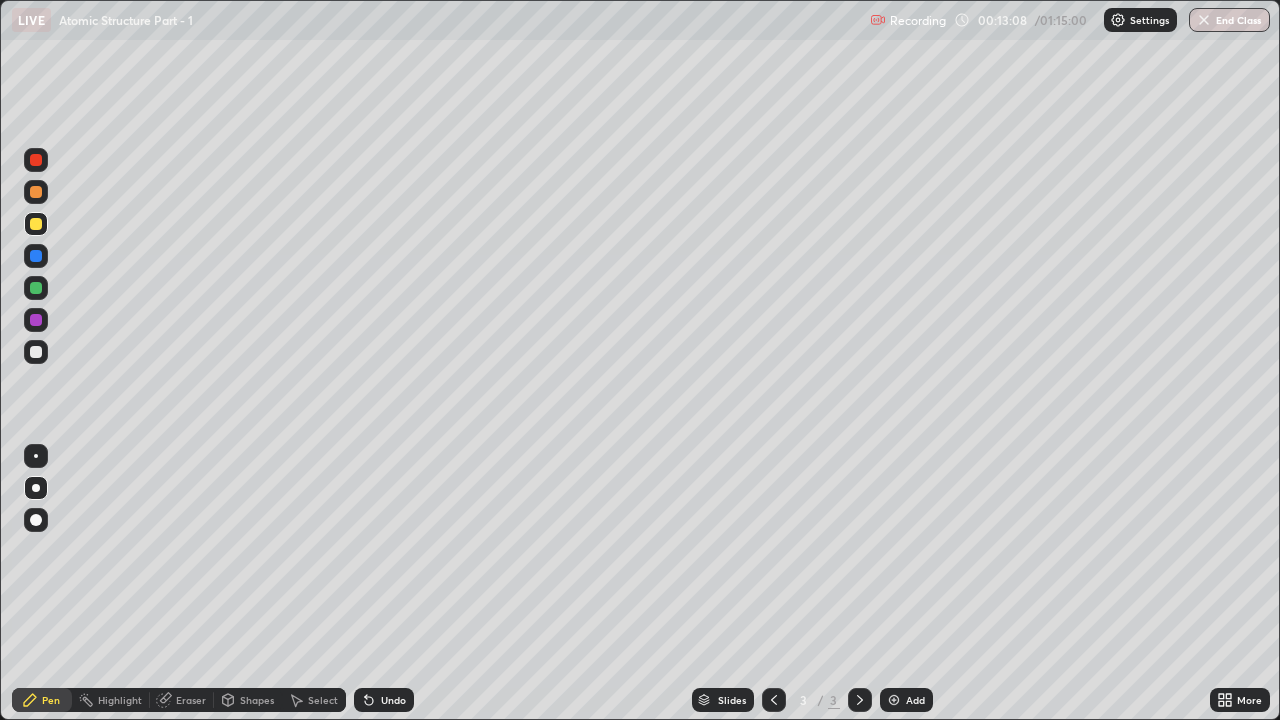 click at bounding box center (36, 520) 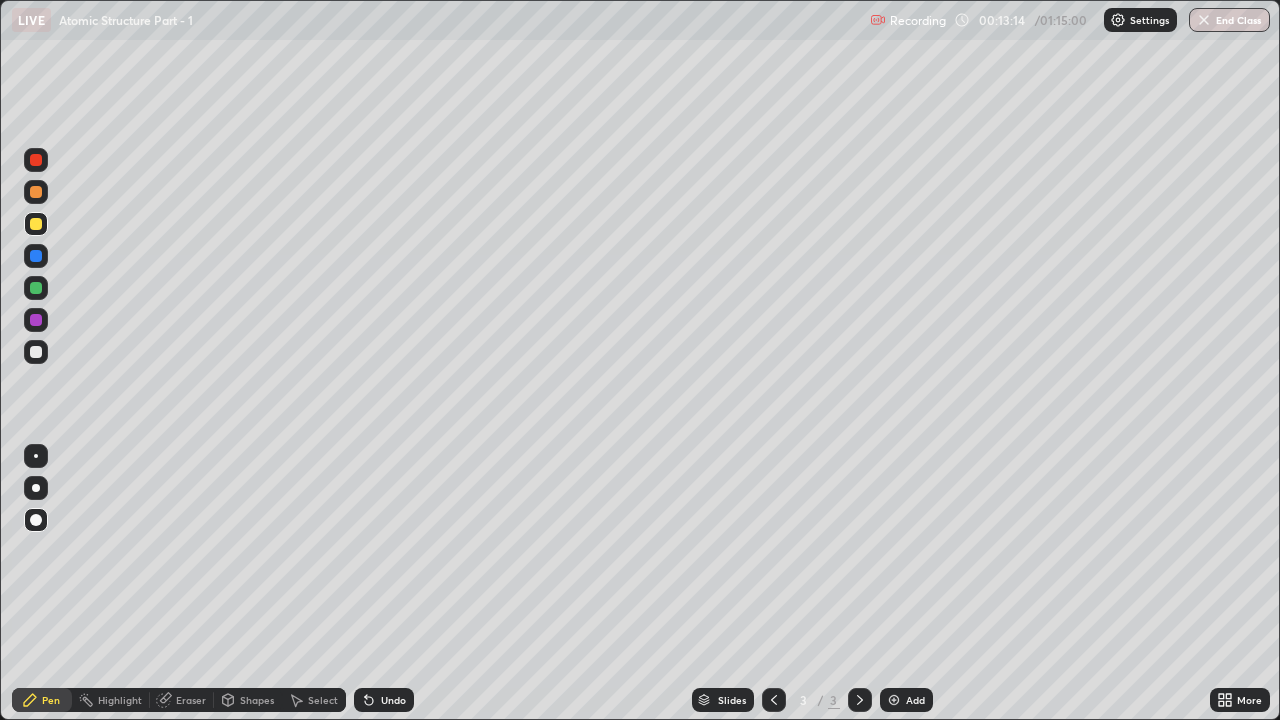 click at bounding box center (36, 488) 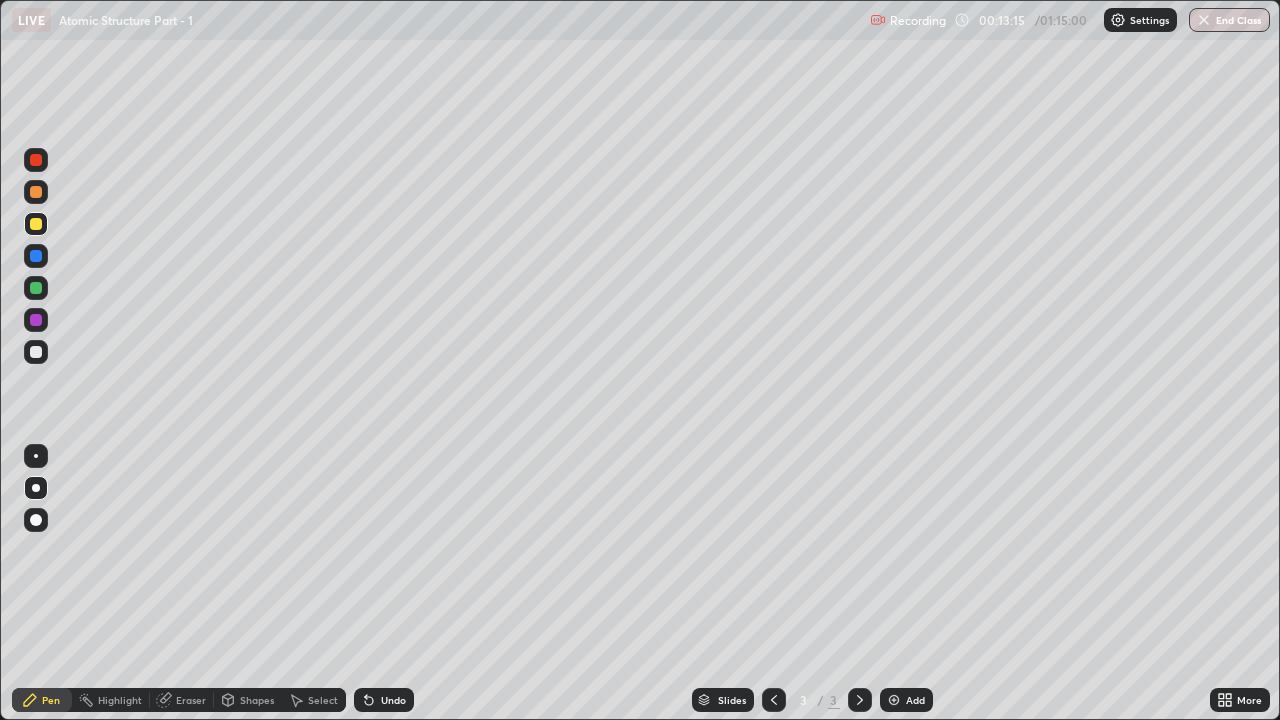 click at bounding box center [36, 488] 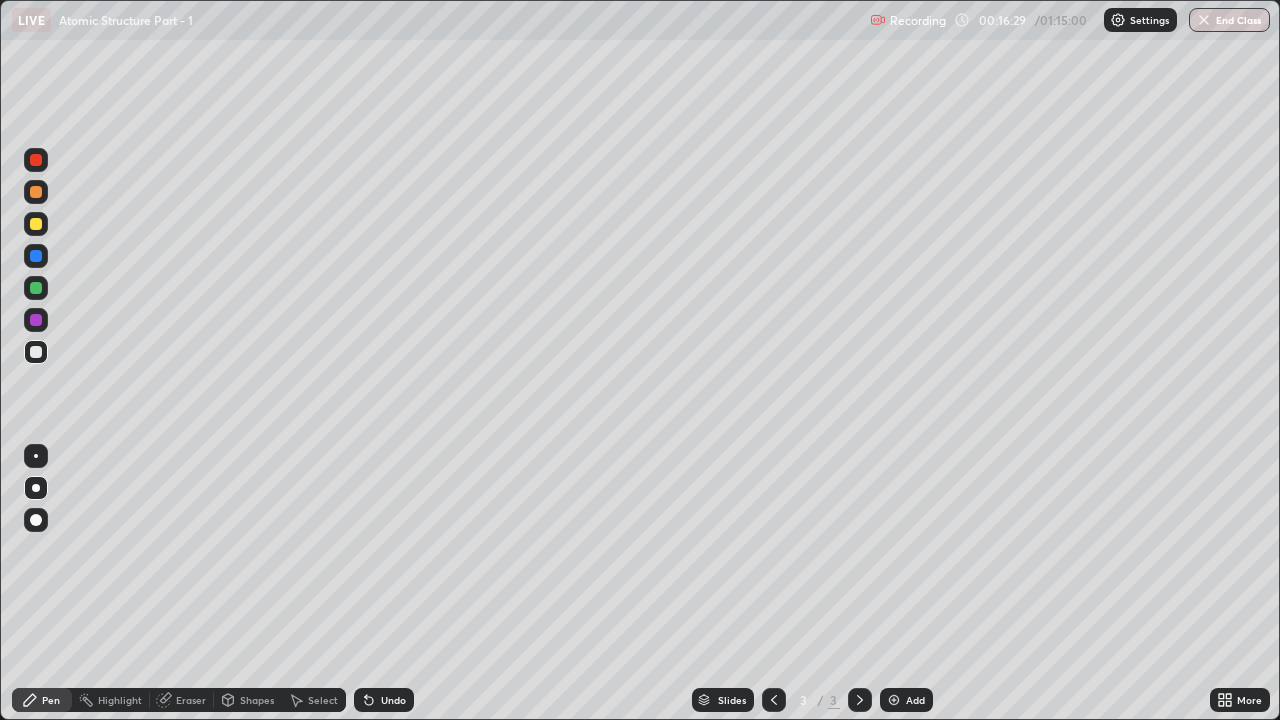 click on "Eraser" at bounding box center (191, 700) 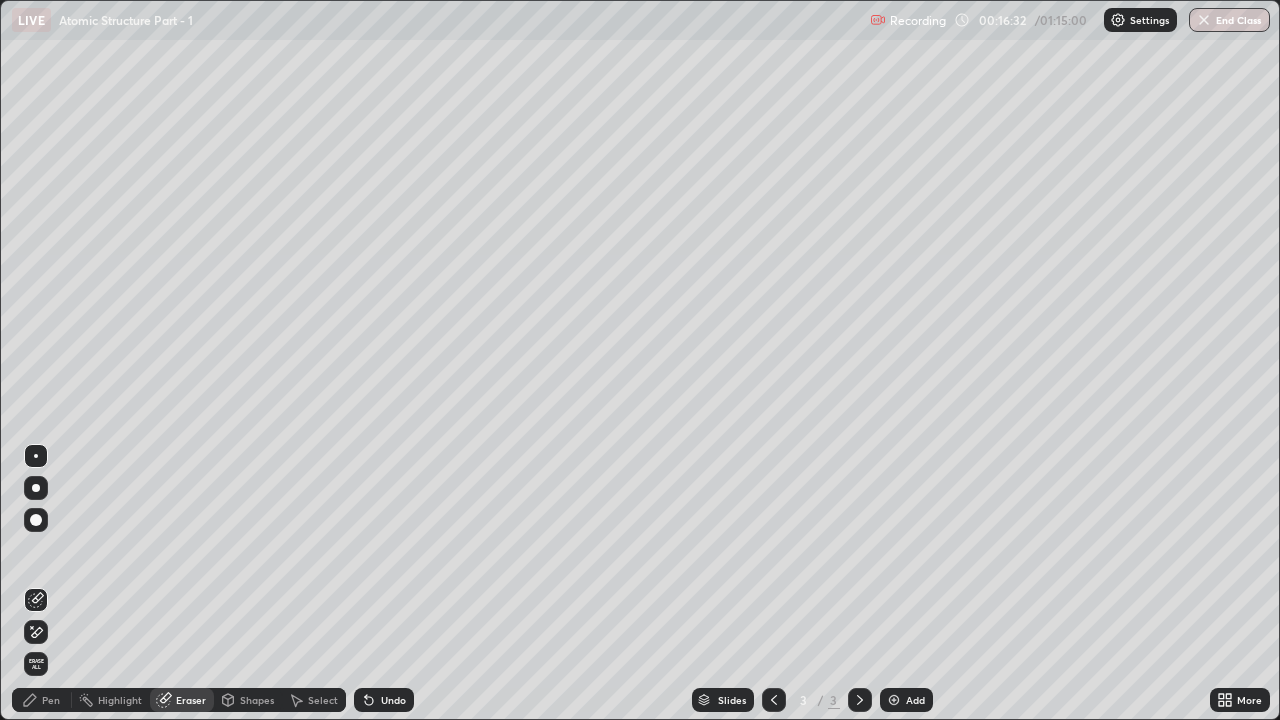 click on "Pen" at bounding box center [51, 700] 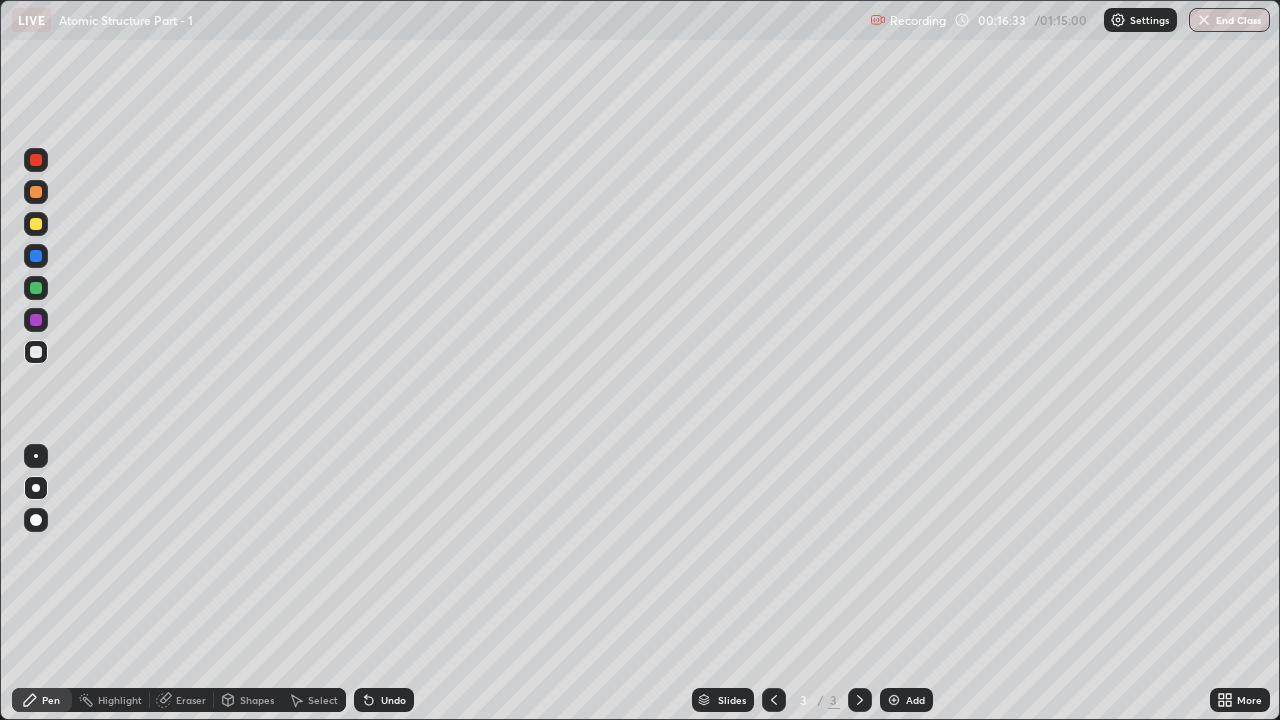click at bounding box center (36, 288) 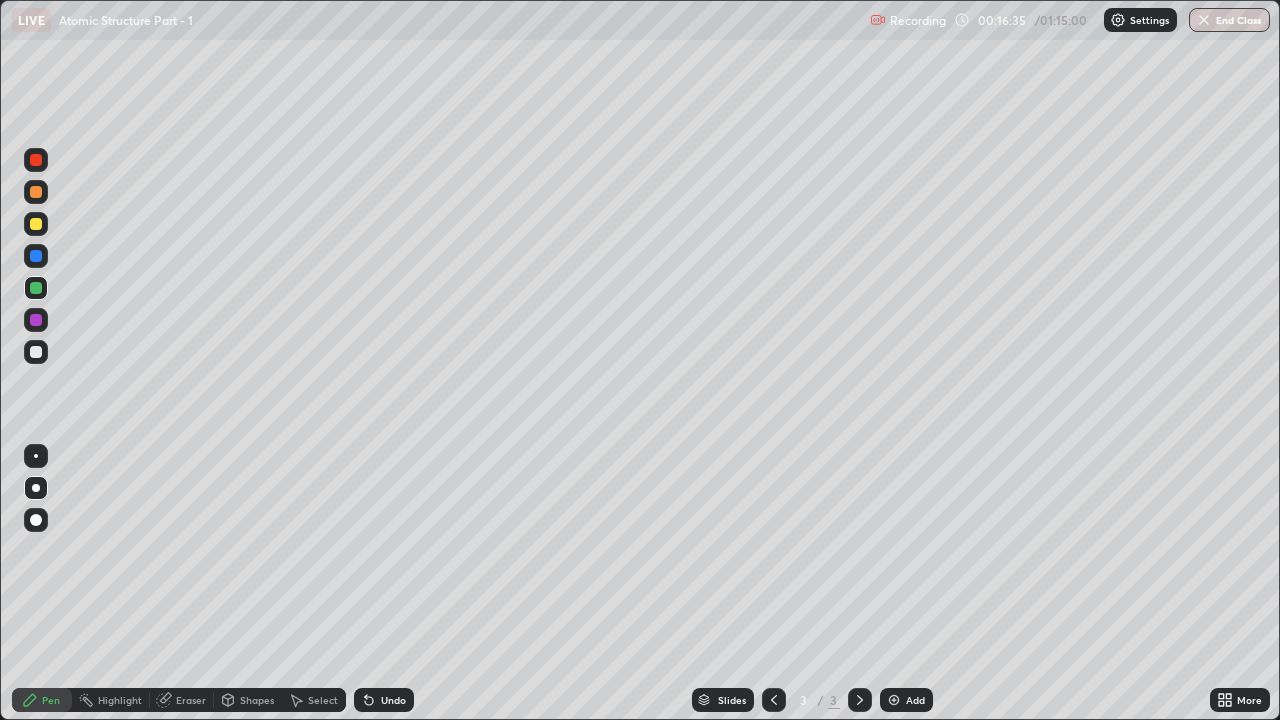 click on "Shapes" at bounding box center [257, 700] 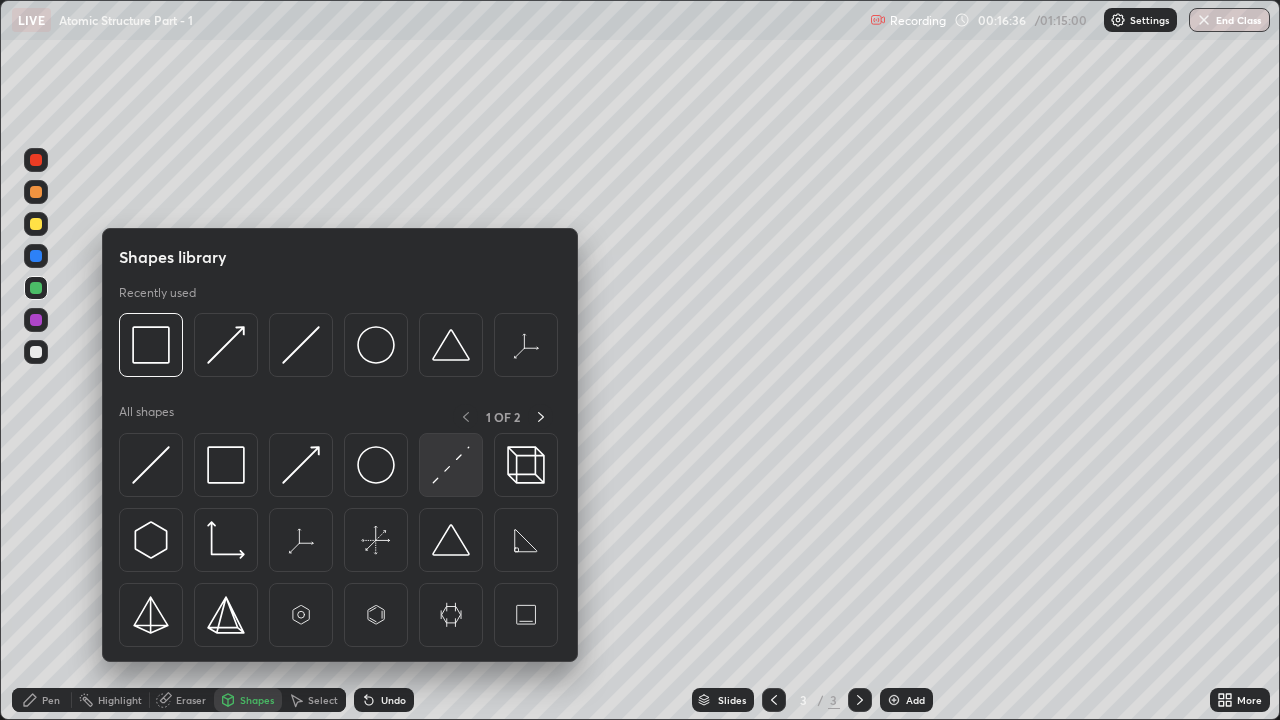 click at bounding box center [451, 465] 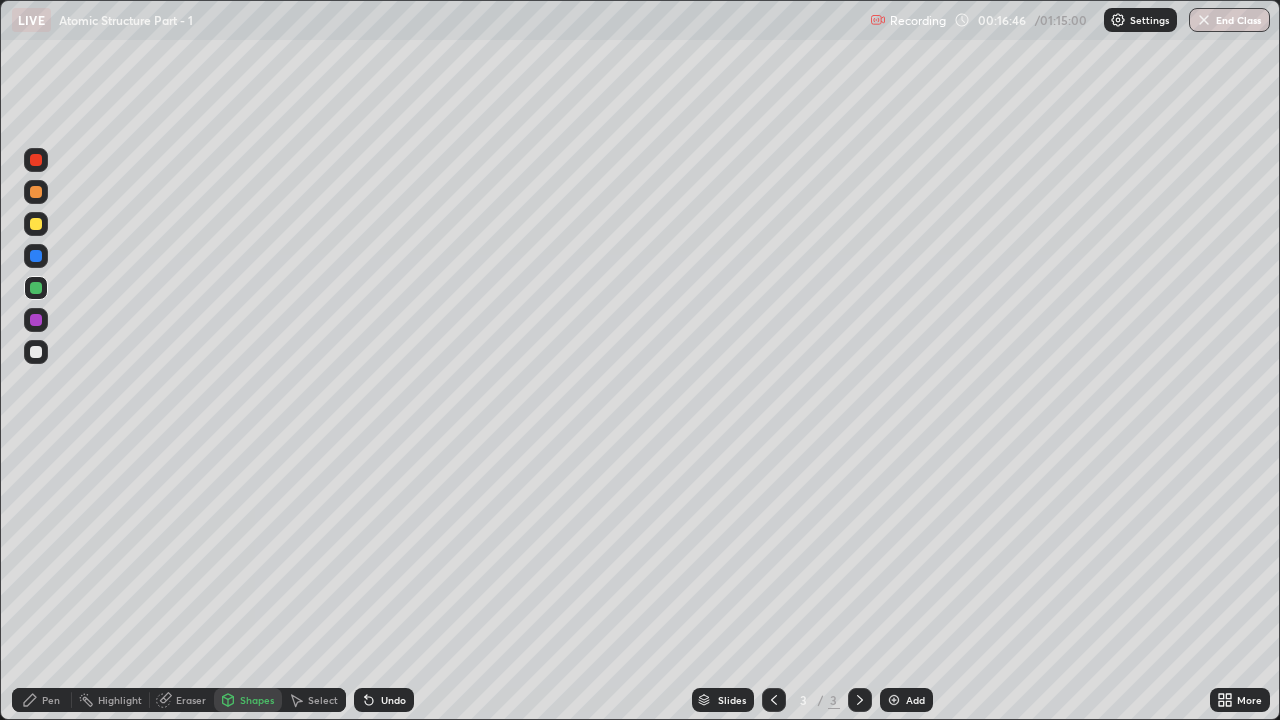click at bounding box center [36, 256] 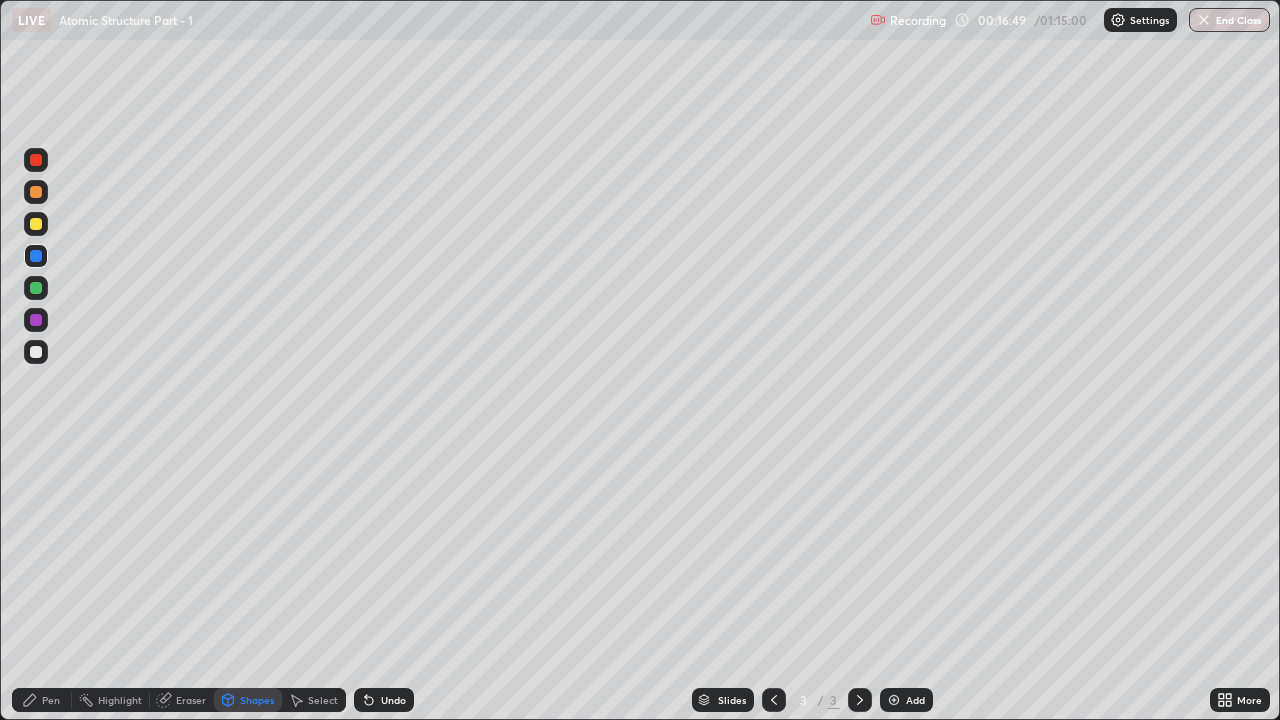 click on "Undo" at bounding box center [384, 700] 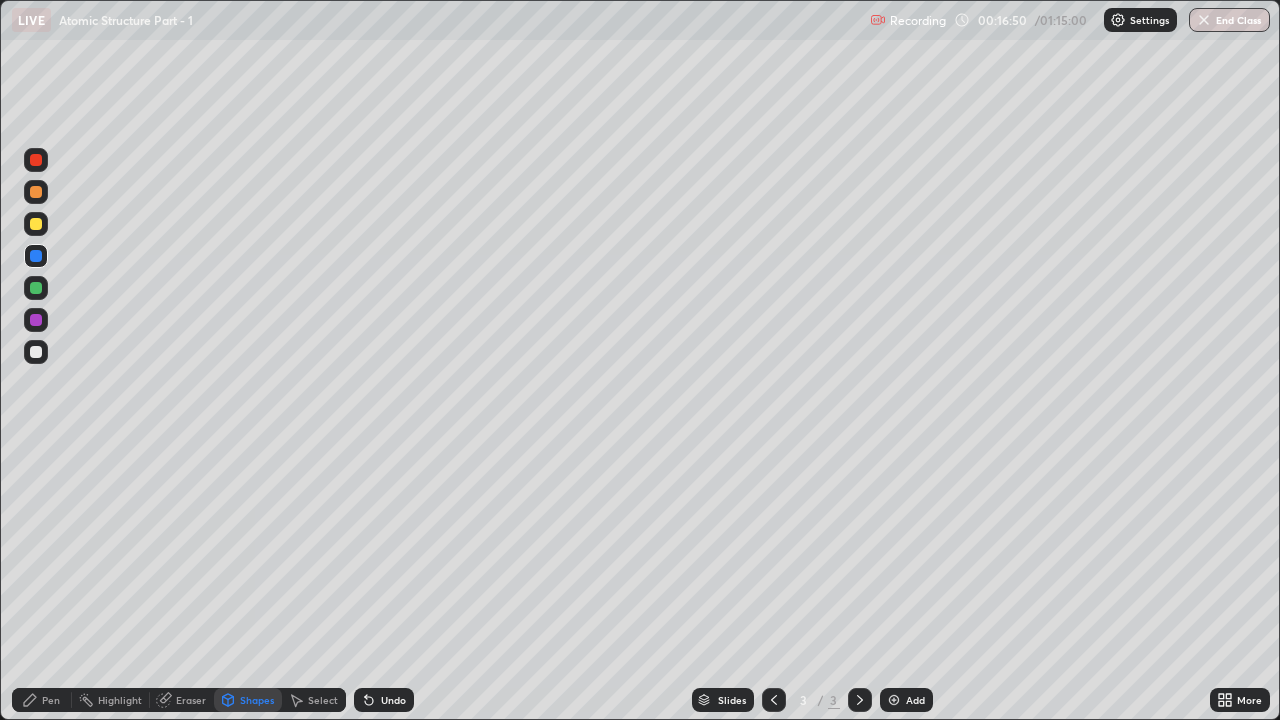click on "Pen" at bounding box center [51, 700] 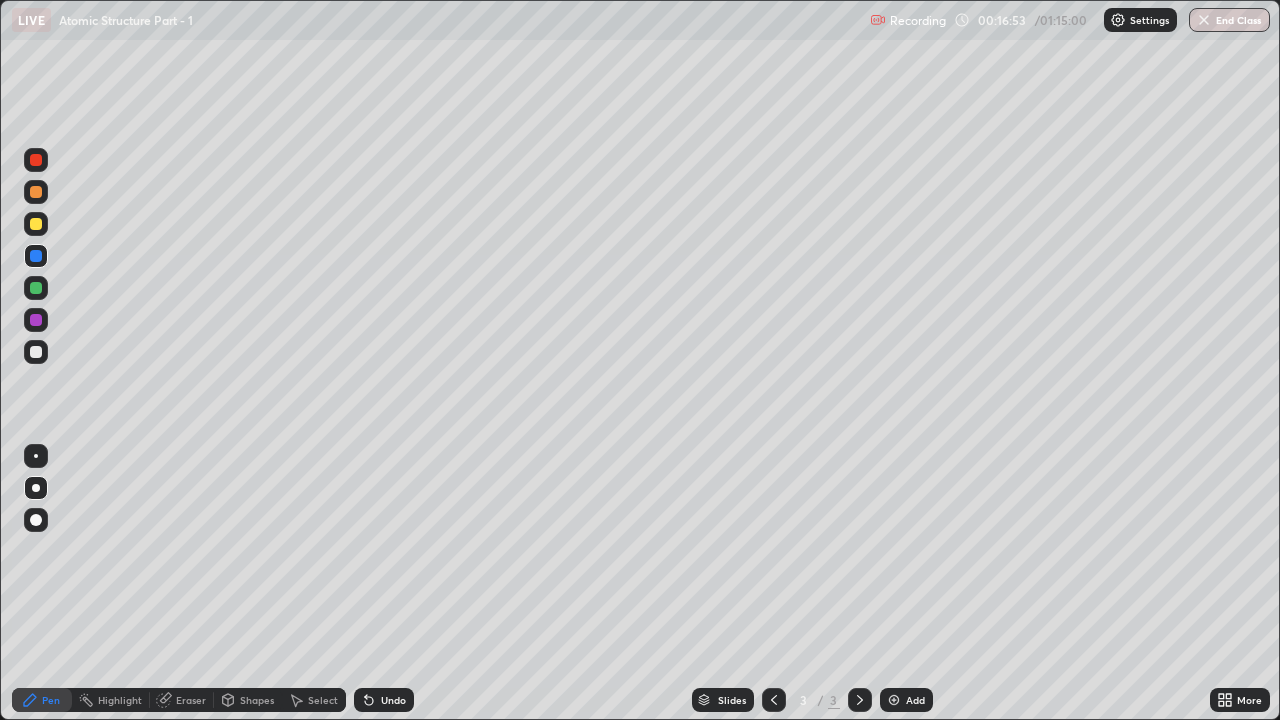 click on "Undo" at bounding box center (393, 700) 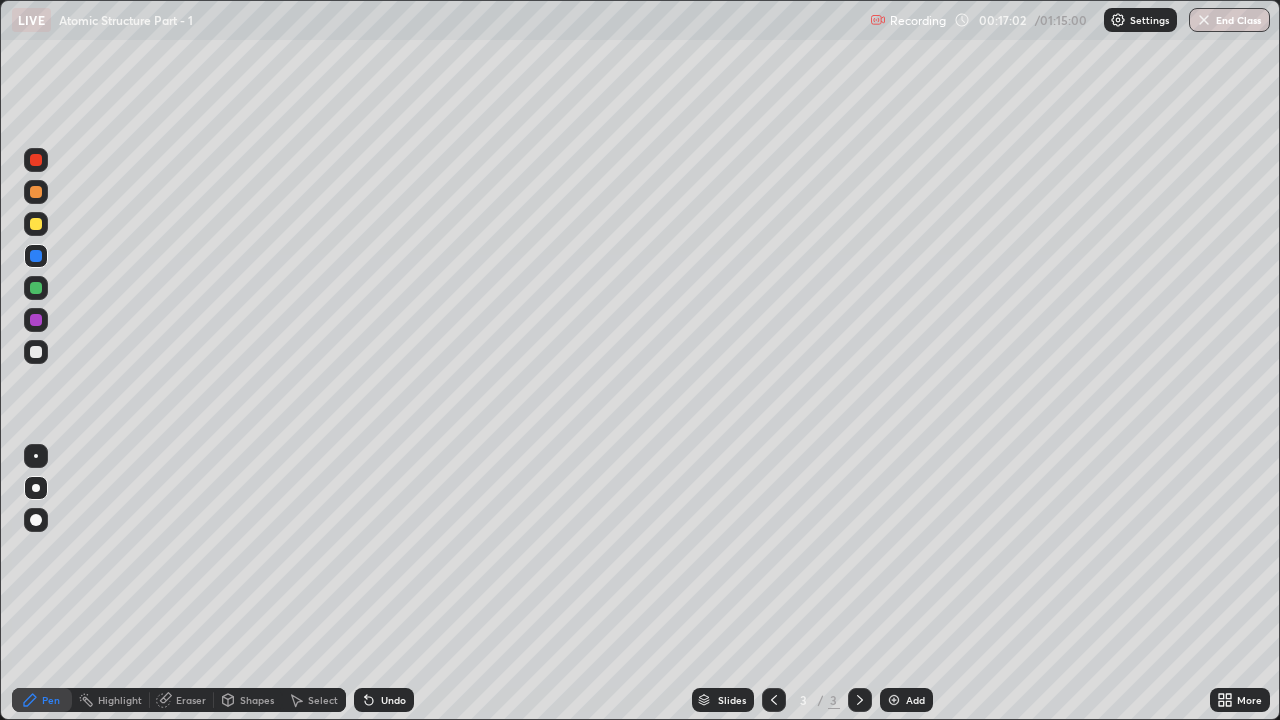 click on "Undo" at bounding box center [384, 700] 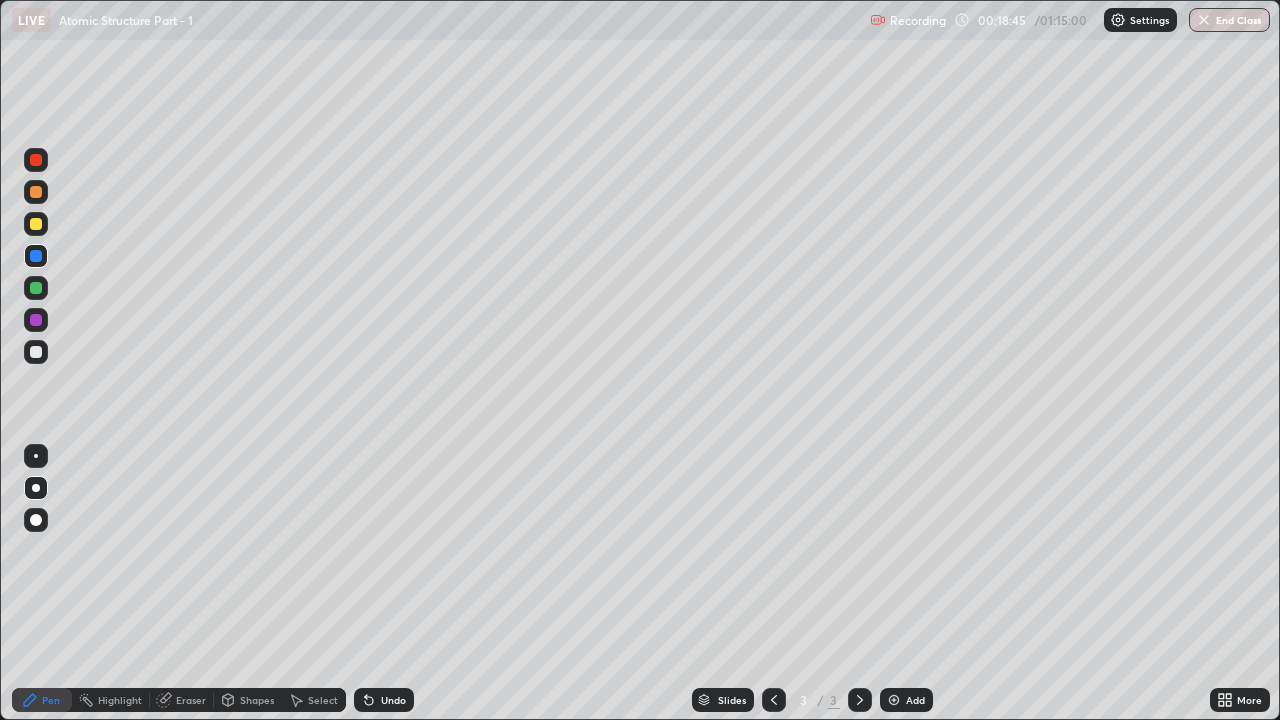 click at bounding box center (36, 288) 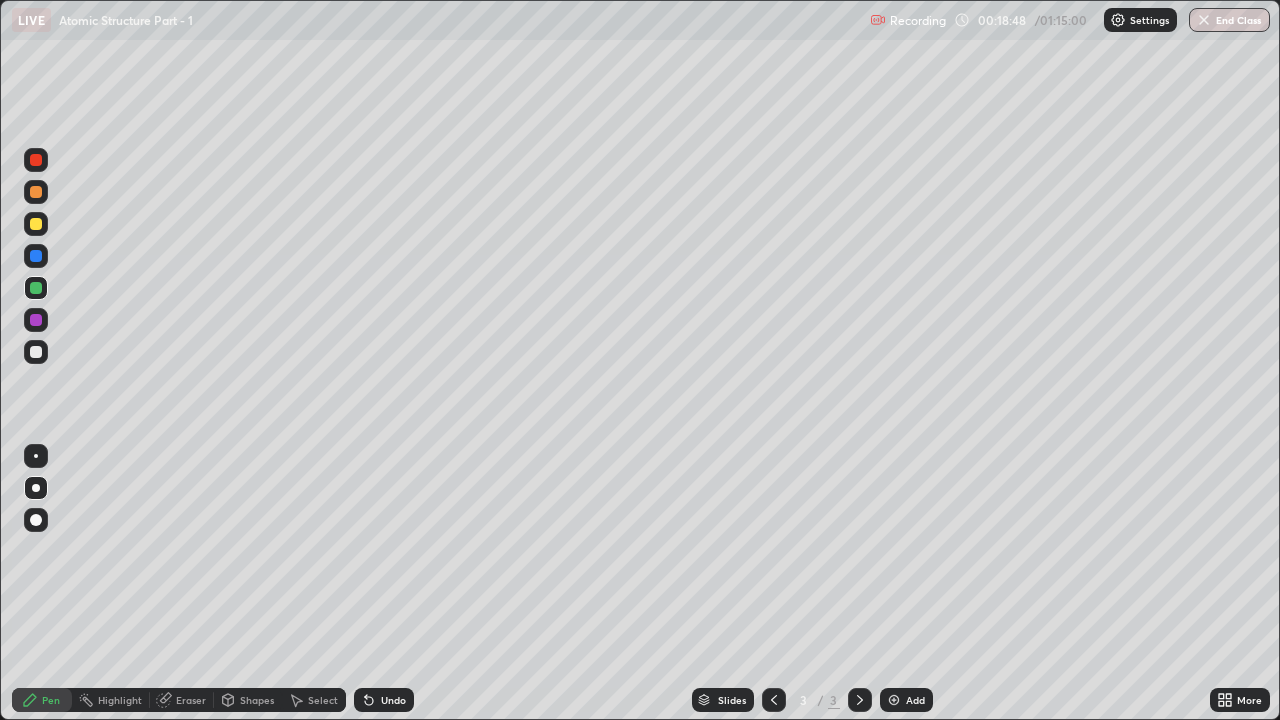 click at bounding box center [36, 224] 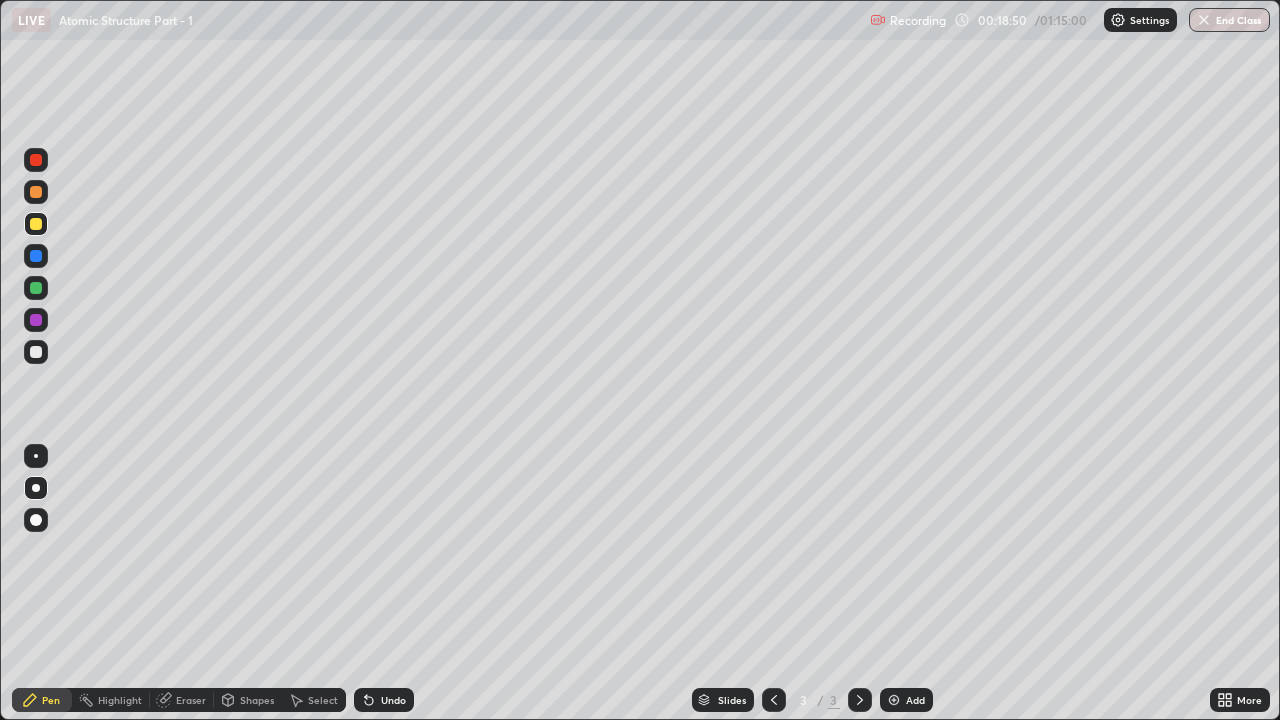 click at bounding box center (36, 352) 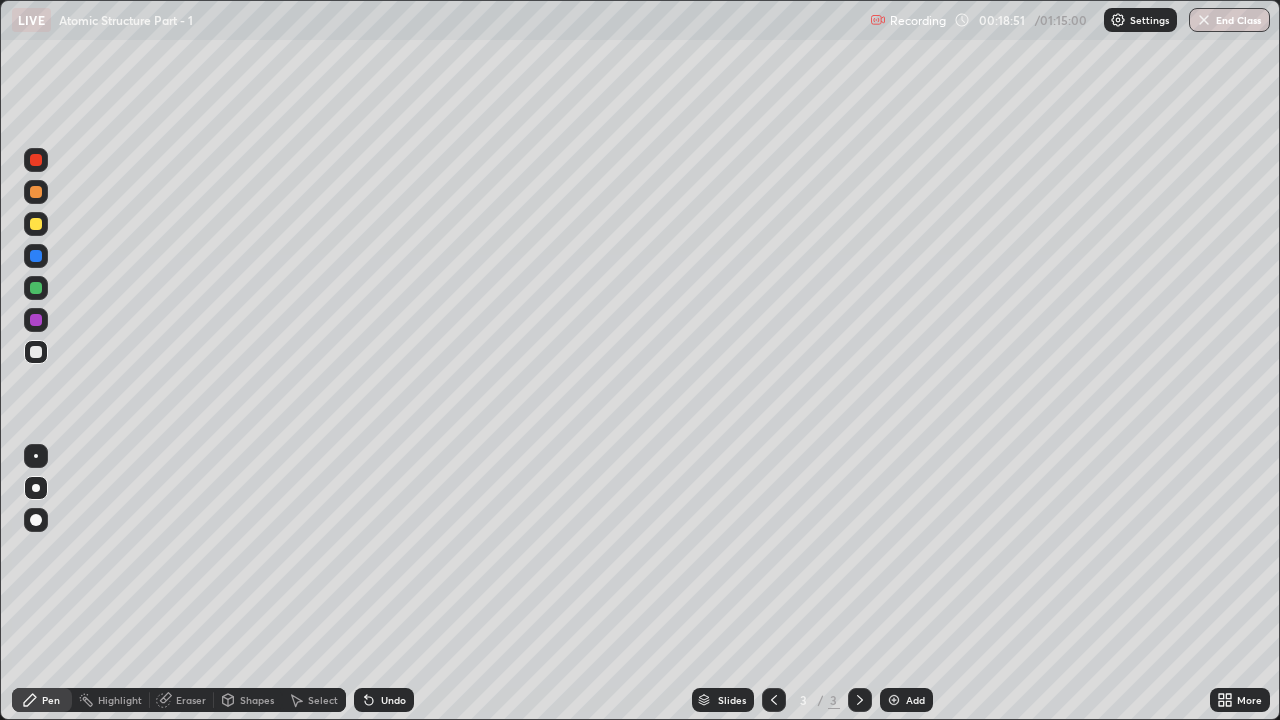 click at bounding box center [36, 192] 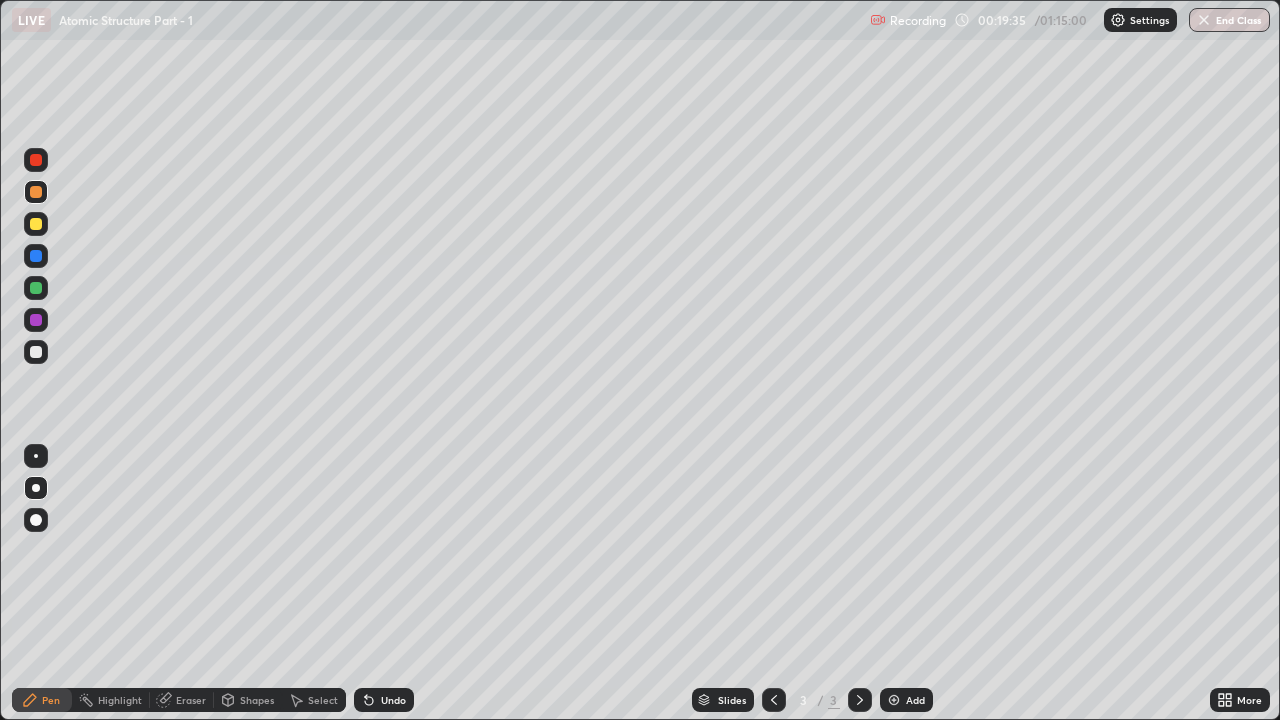 click at bounding box center (36, 320) 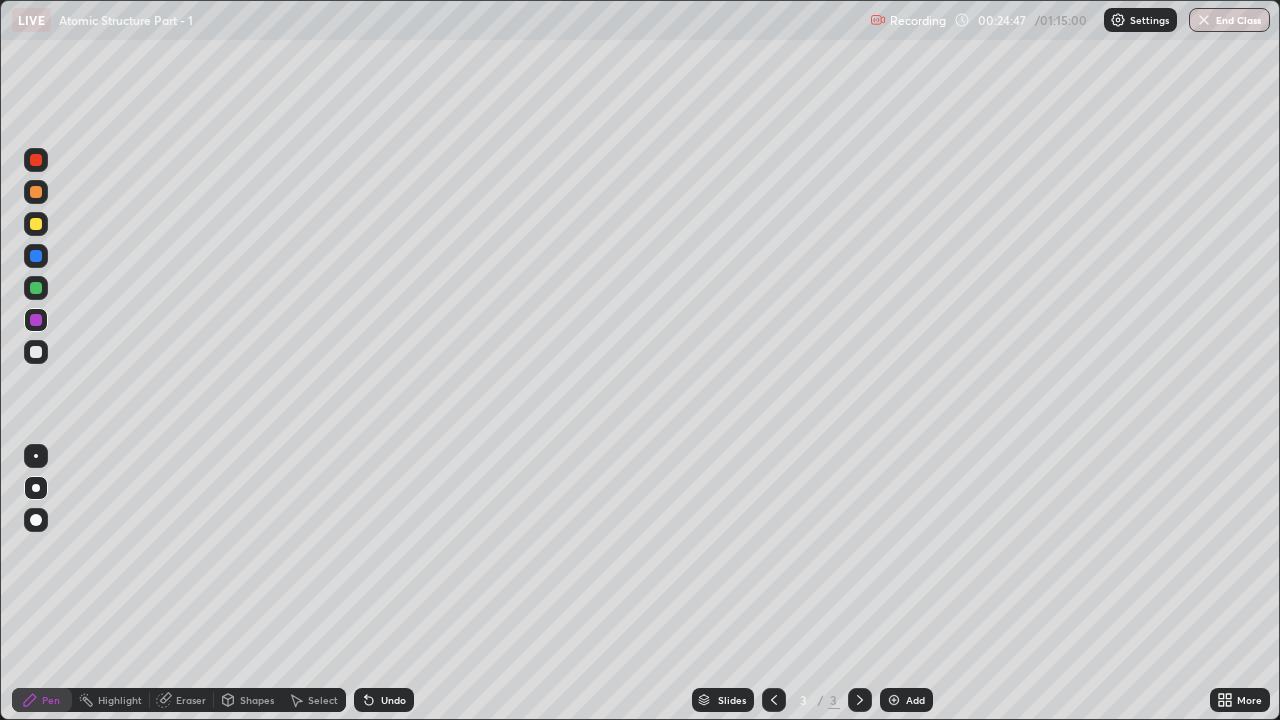 click at bounding box center (36, 160) 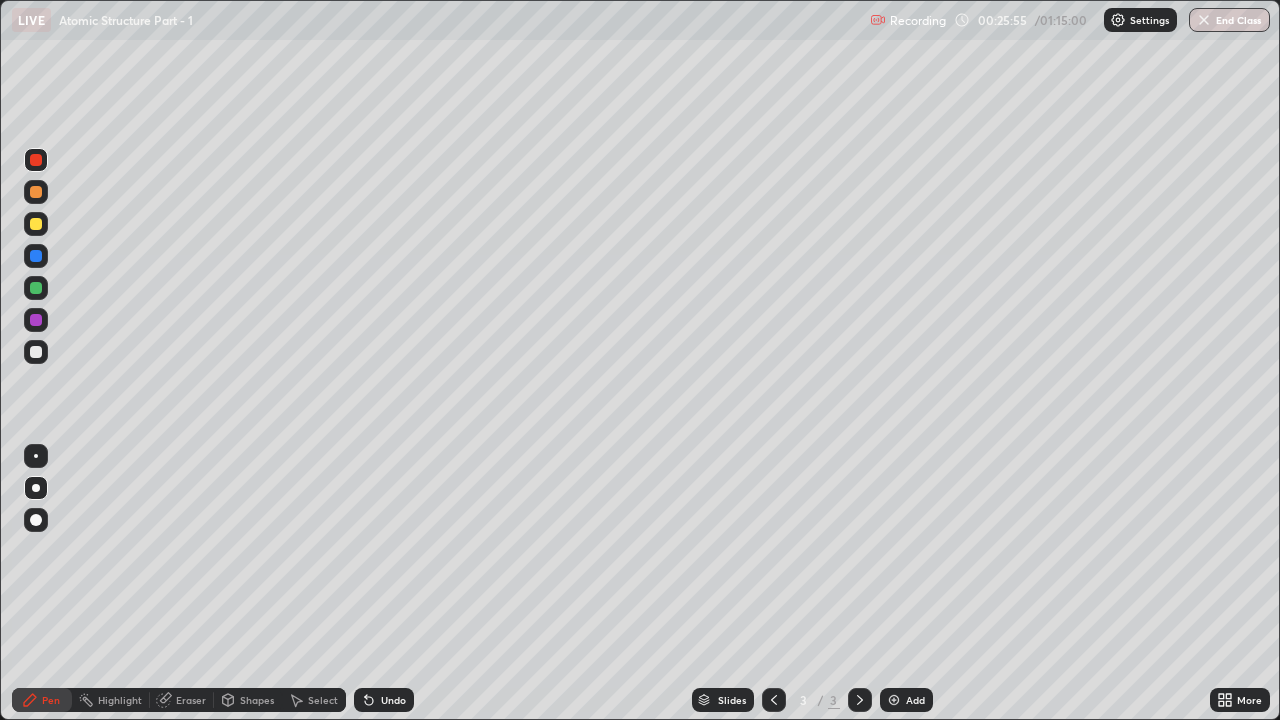 click on "Undo" at bounding box center (393, 700) 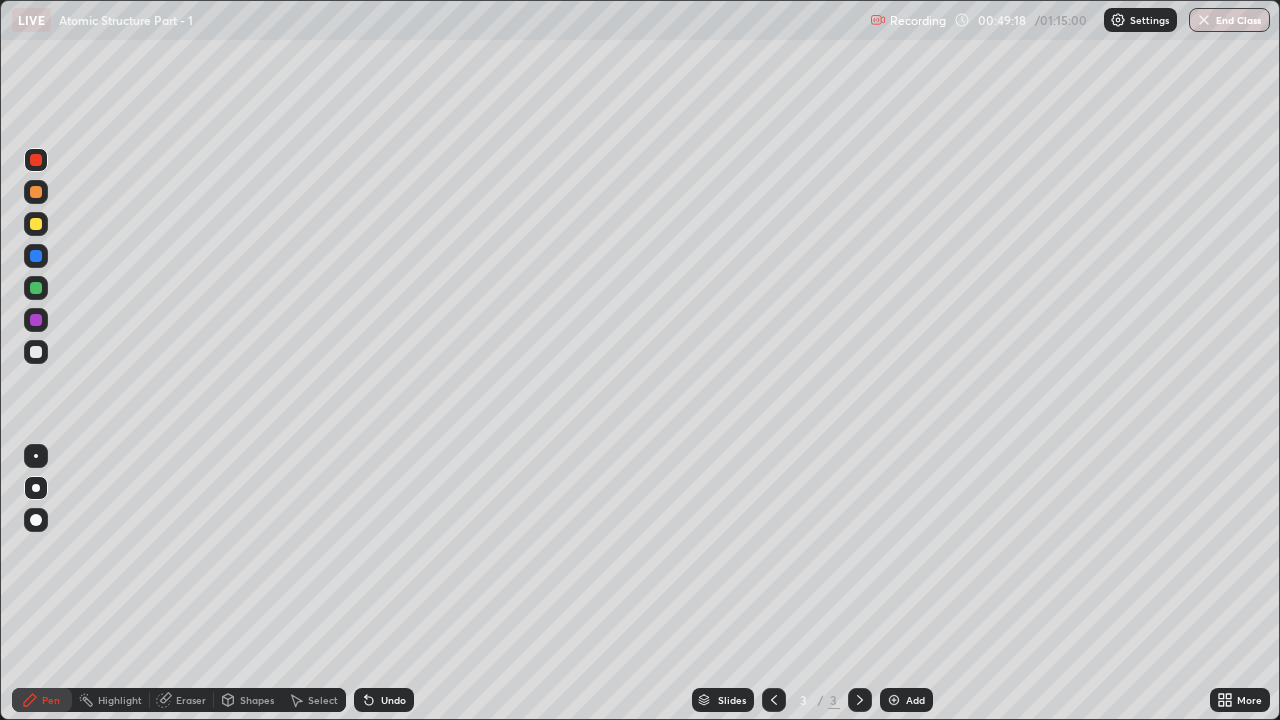 click at bounding box center (36, 192) 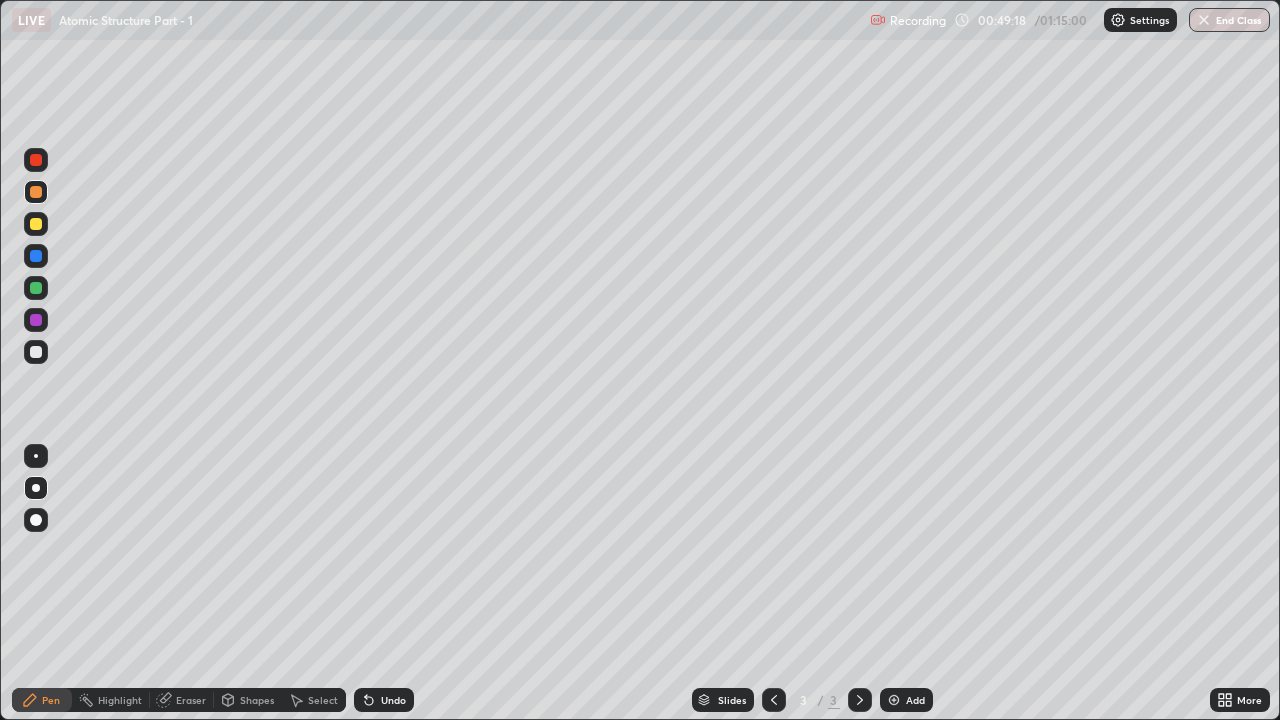 click at bounding box center (36, 160) 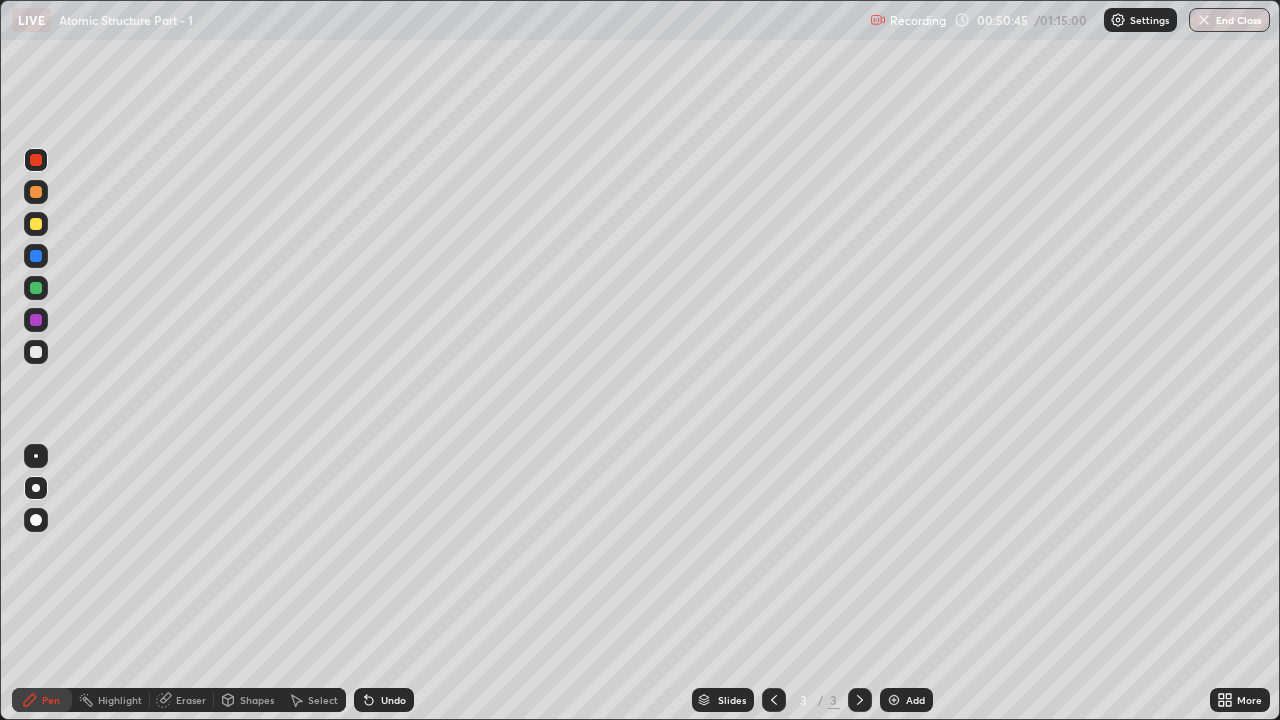 click at bounding box center (894, 700) 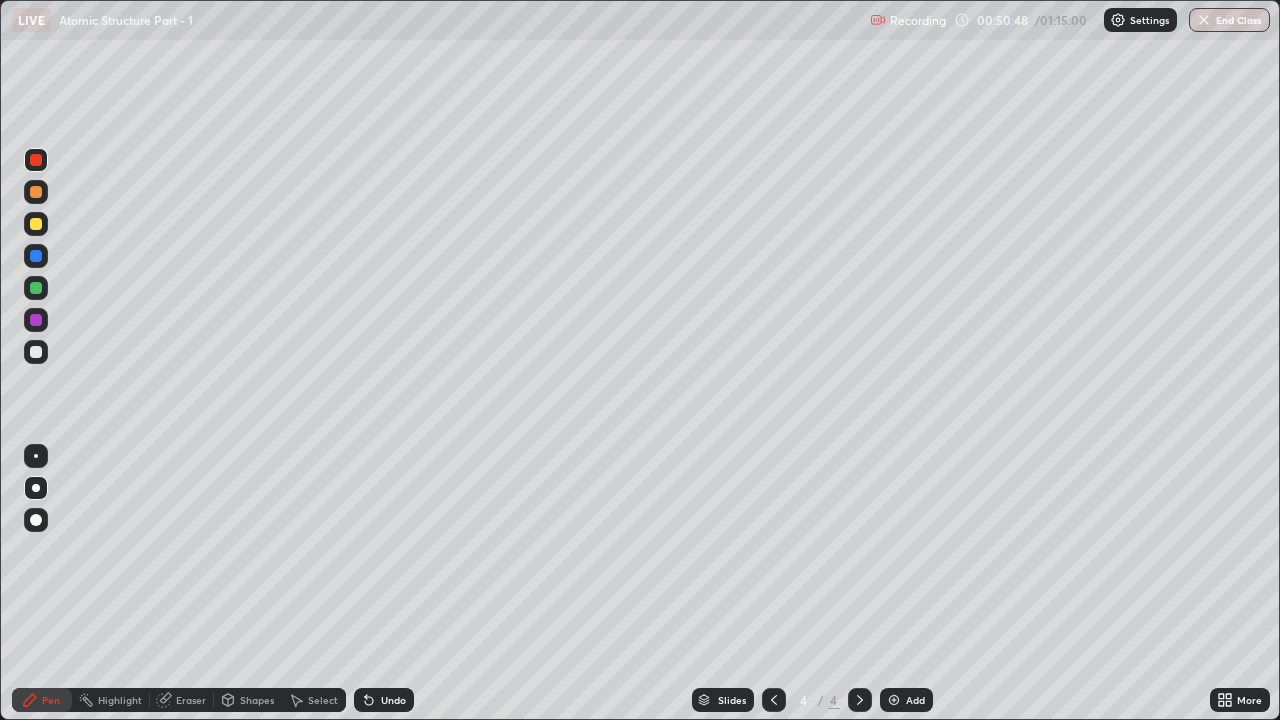 click at bounding box center [36, 224] 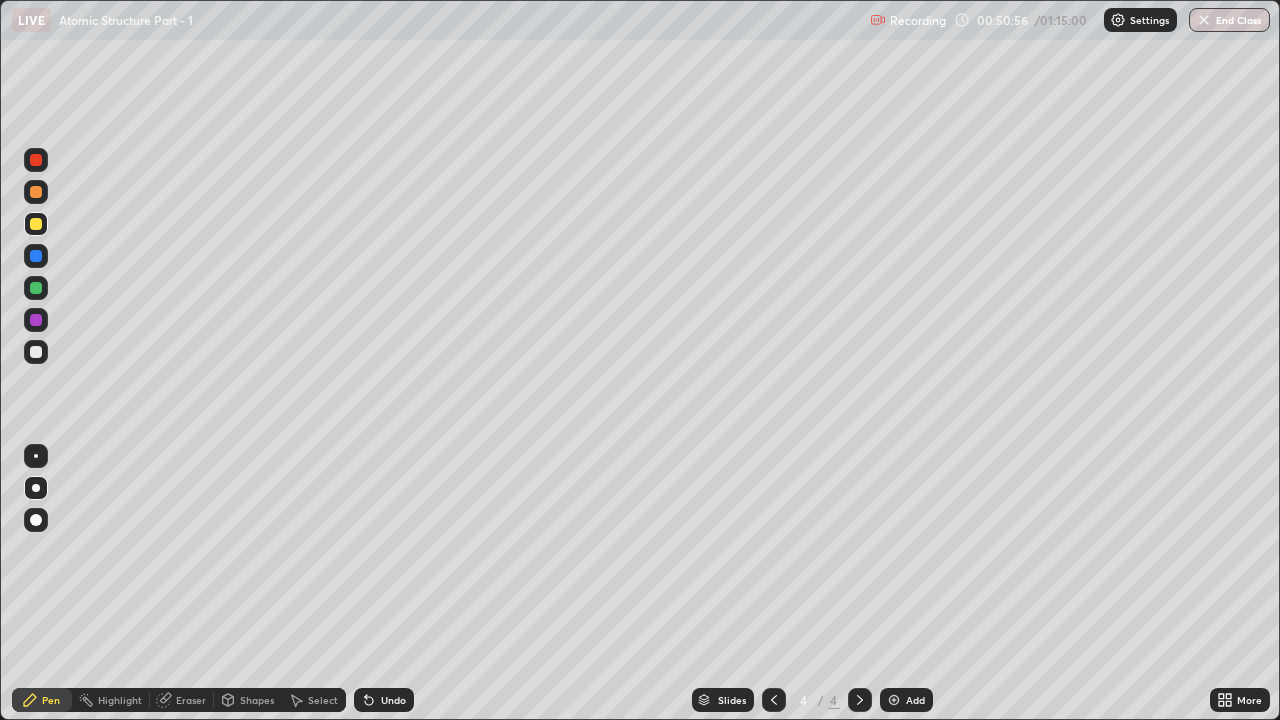 click on "Undo" at bounding box center (384, 700) 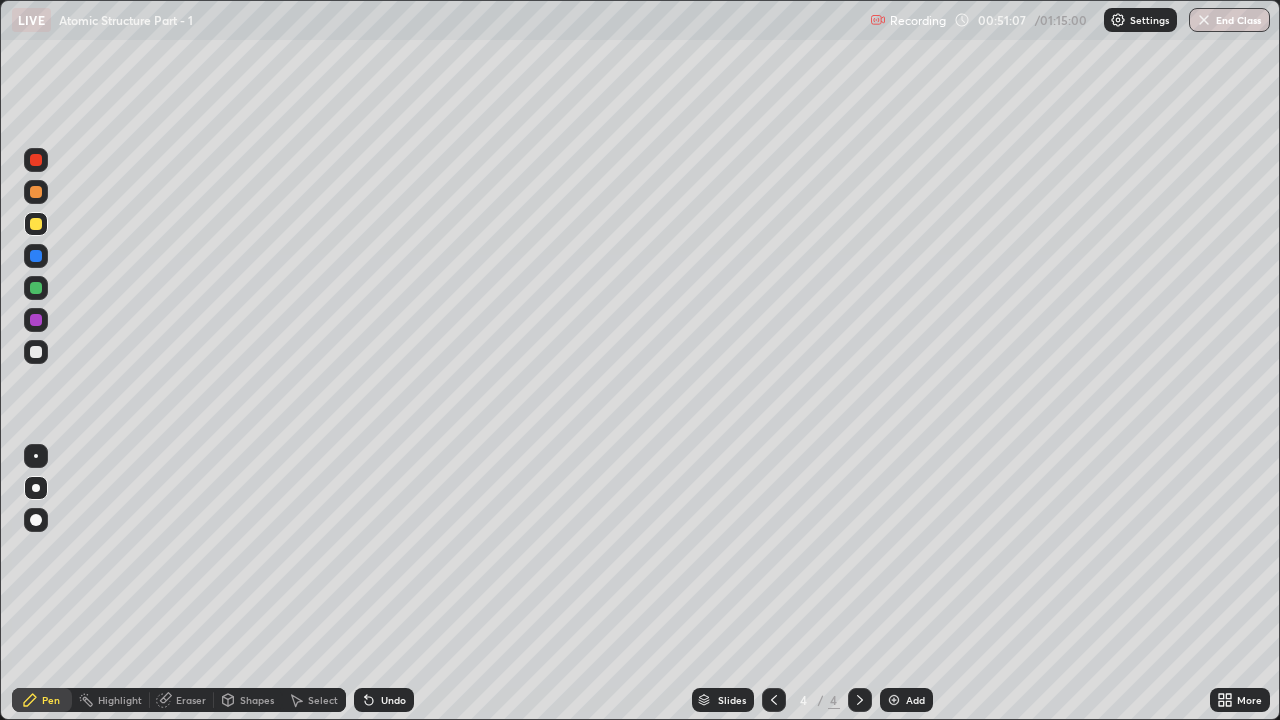 click at bounding box center (36, 192) 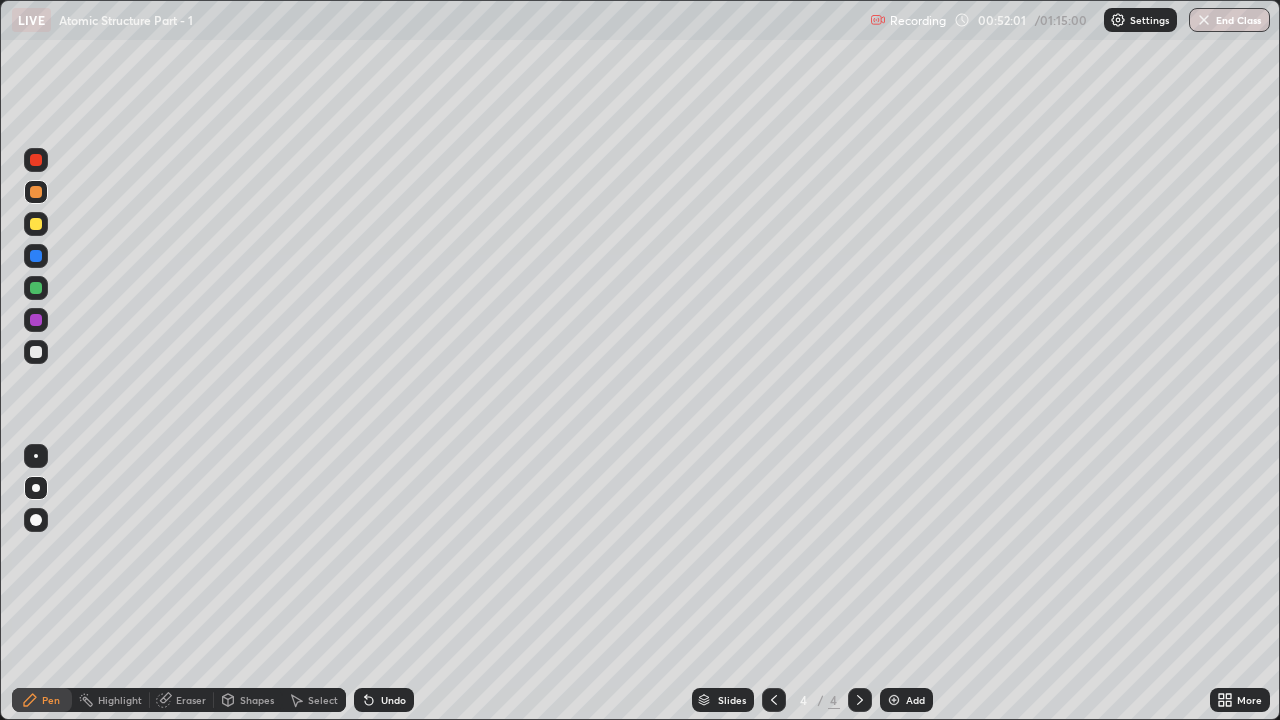 click at bounding box center [36, 288] 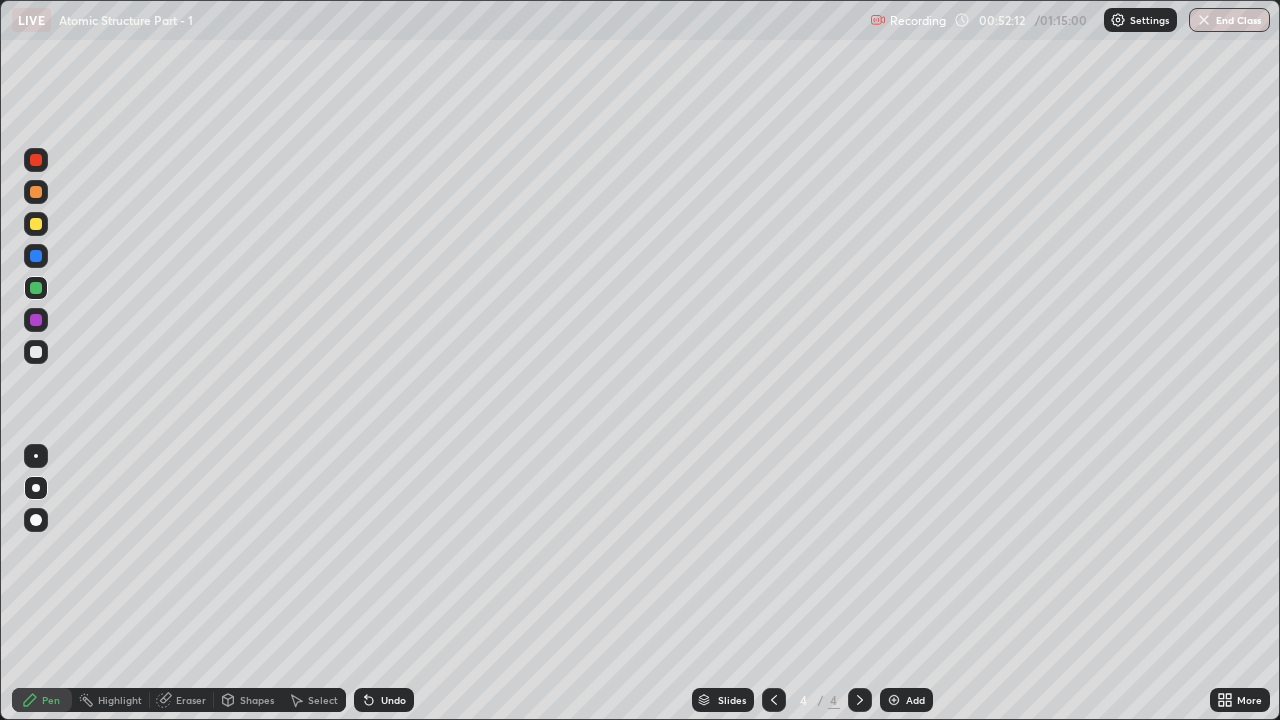 click on "Undo" at bounding box center (393, 700) 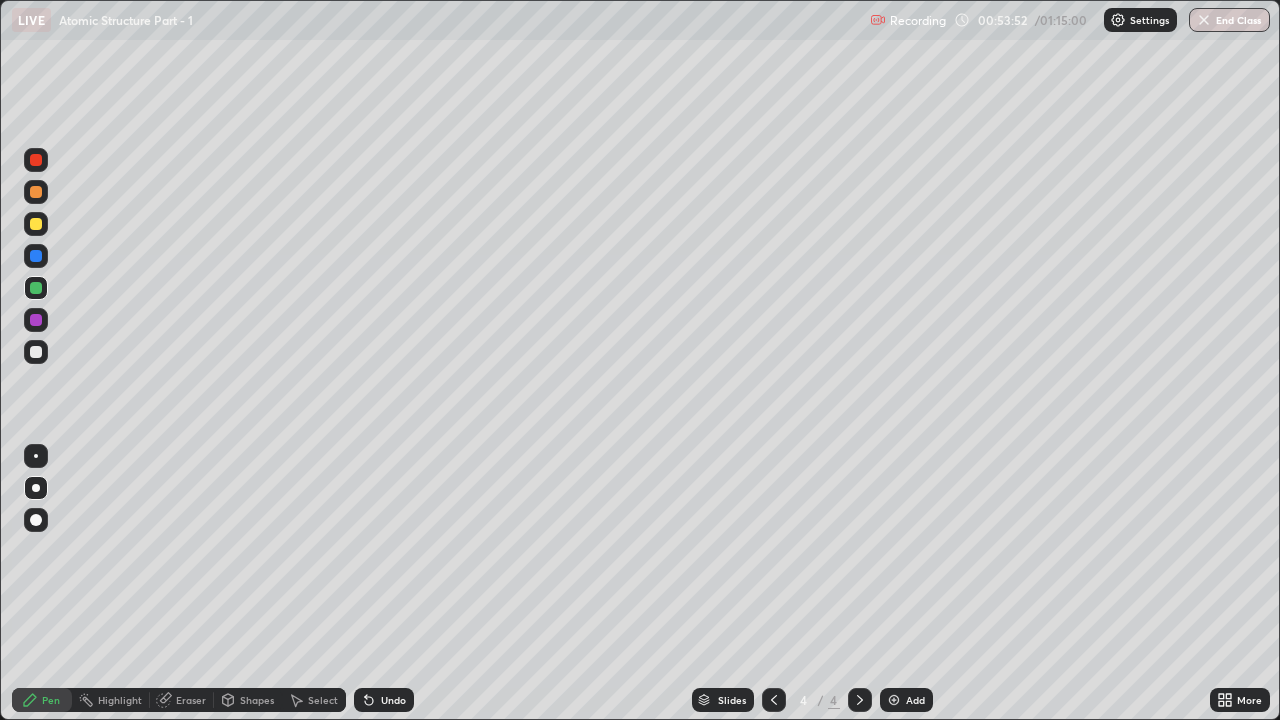 click on "Undo" at bounding box center (384, 700) 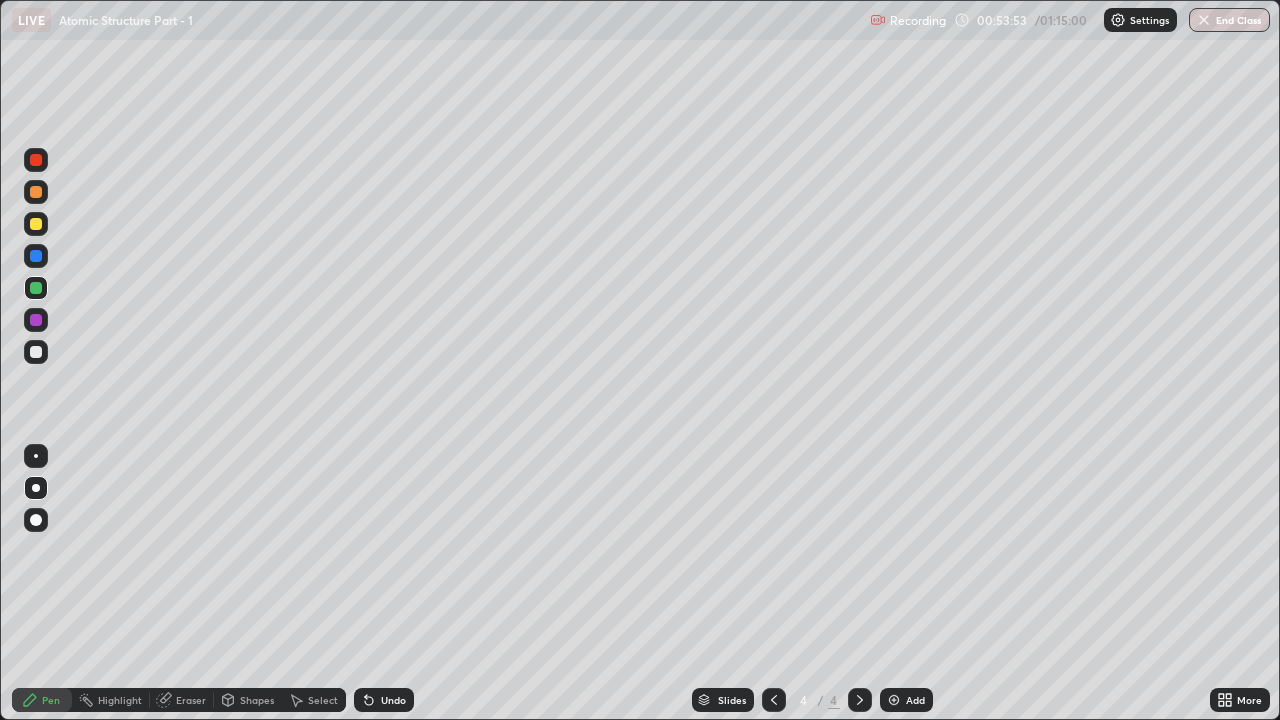click on "Undo" at bounding box center (384, 700) 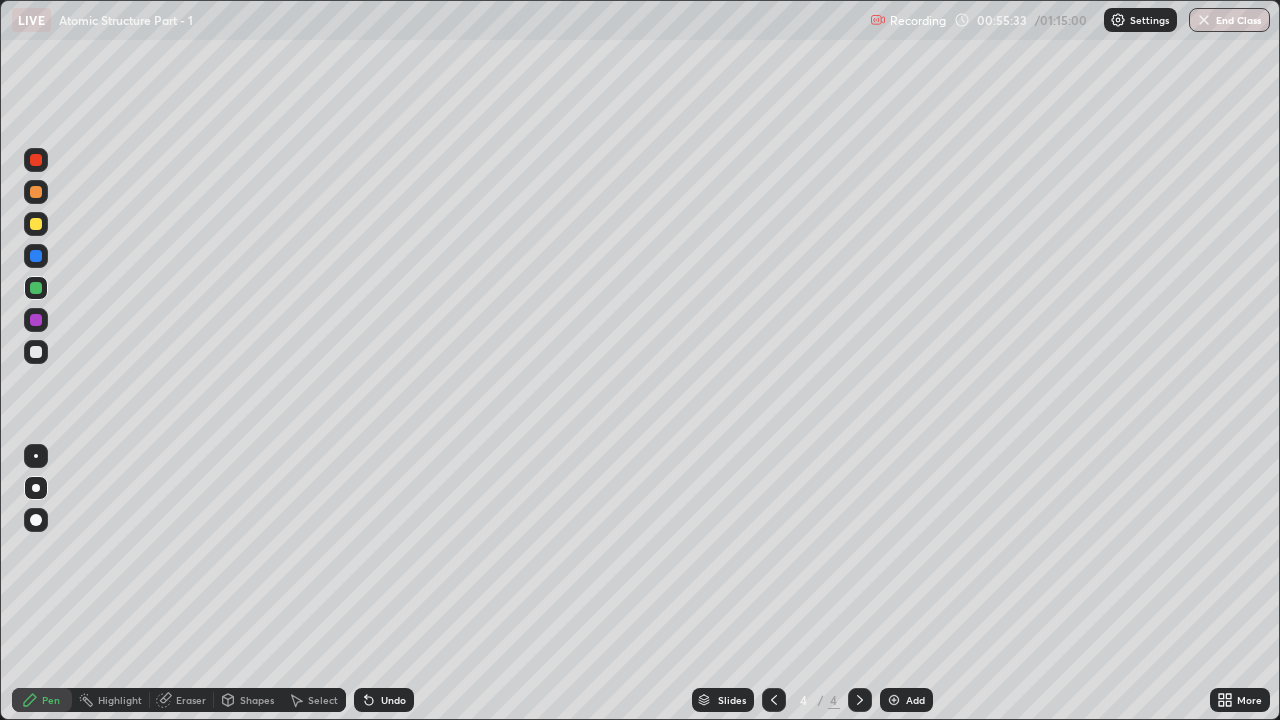 click at bounding box center [774, 700] 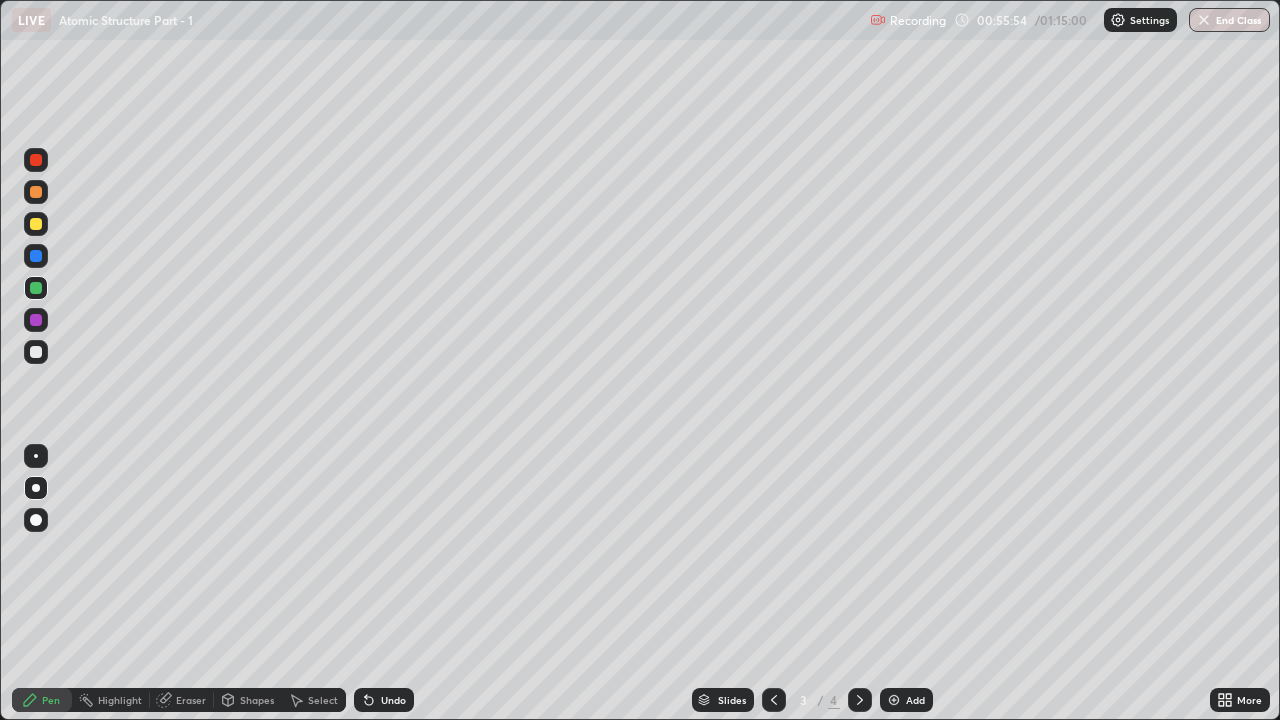 click on "Undo" at bounding box center [393, 700] 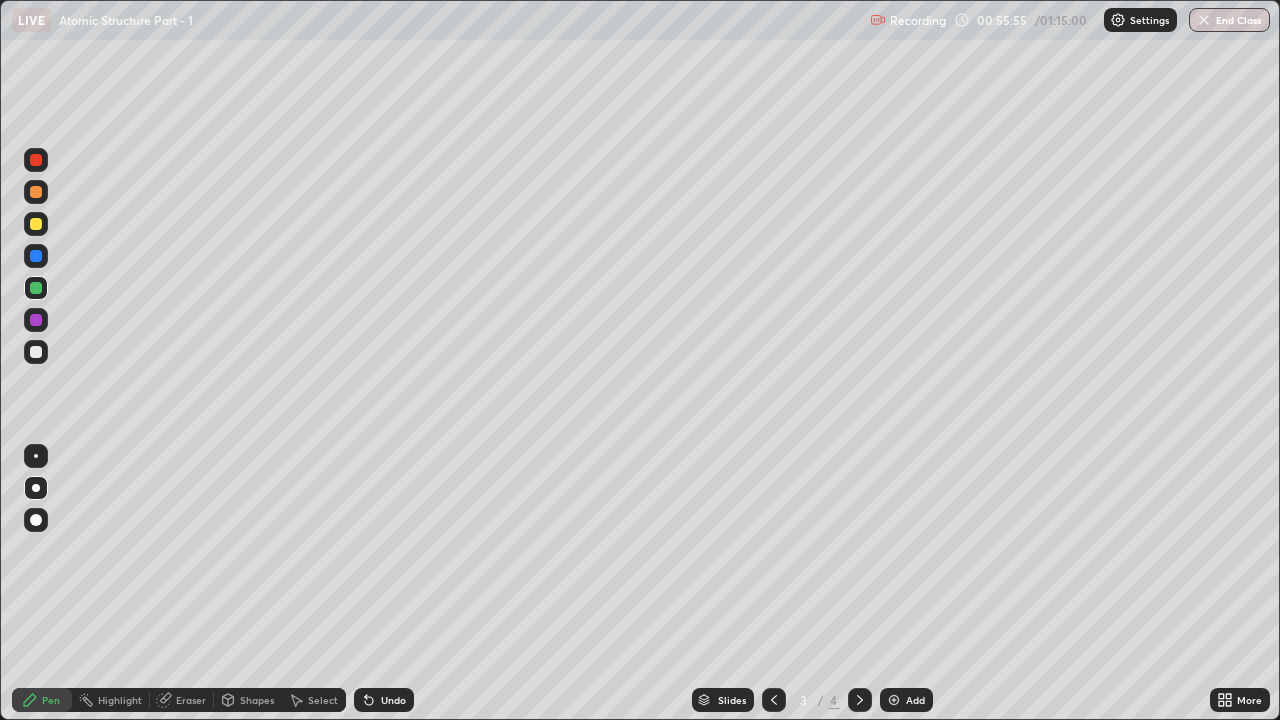 click on "Undo" at bounding box center (384, 700) 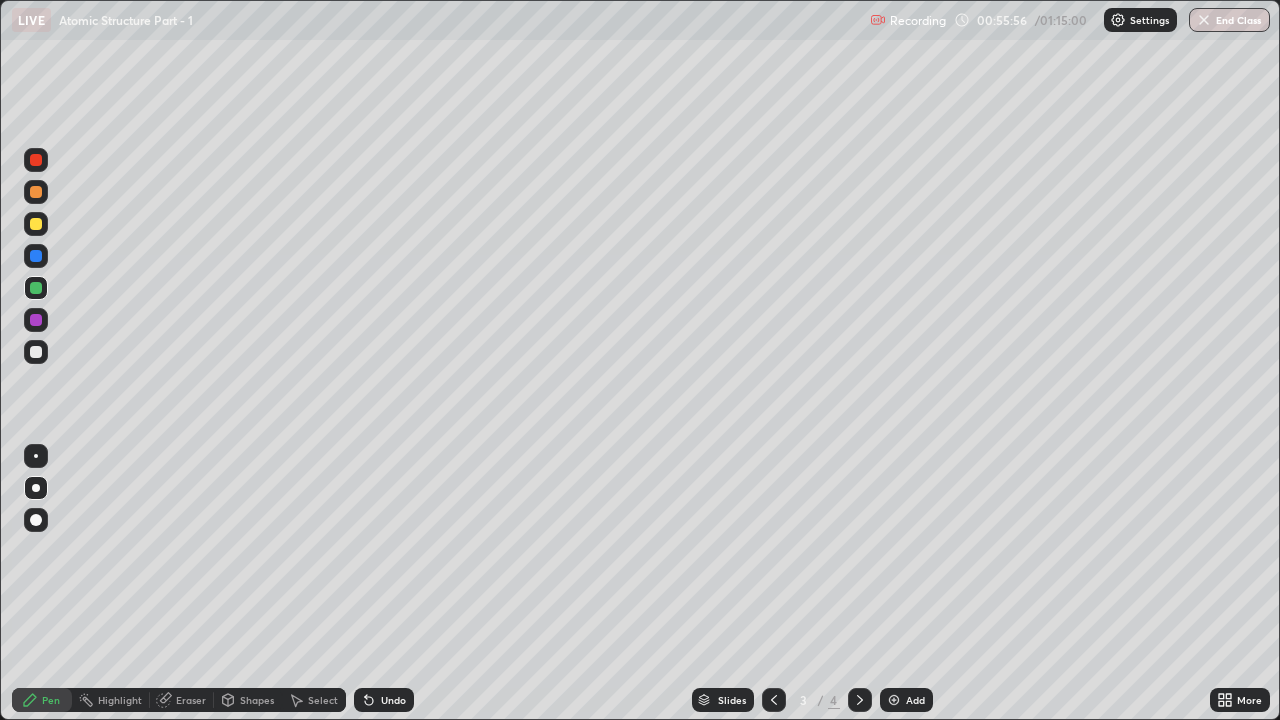 click on "Undo" at bounding box center (384, 700) 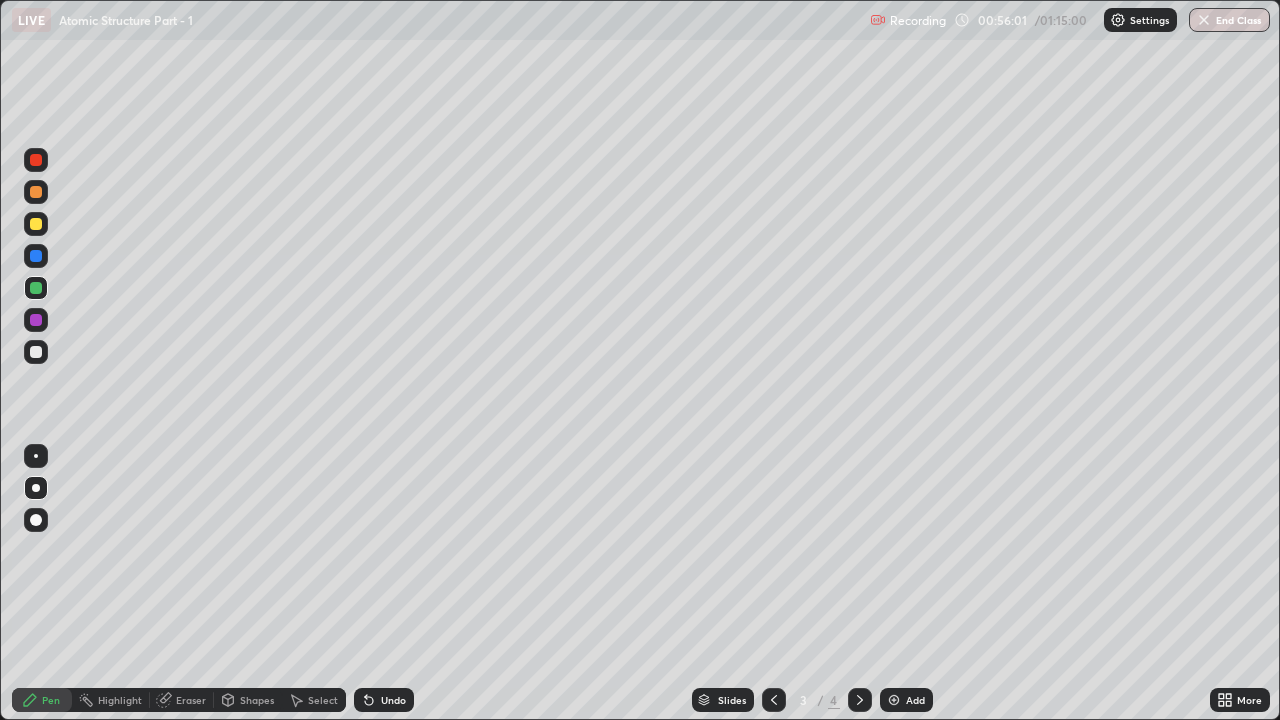 click 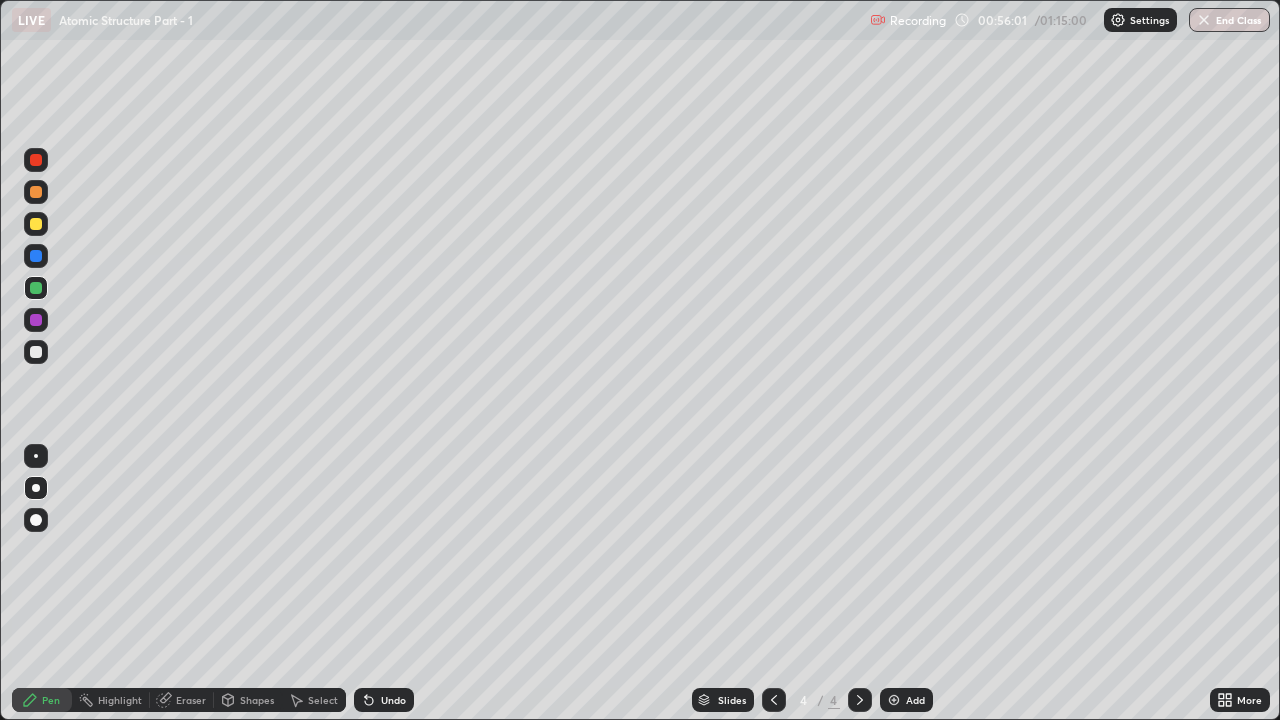 click on "Add" at bounding box center [906, 700] 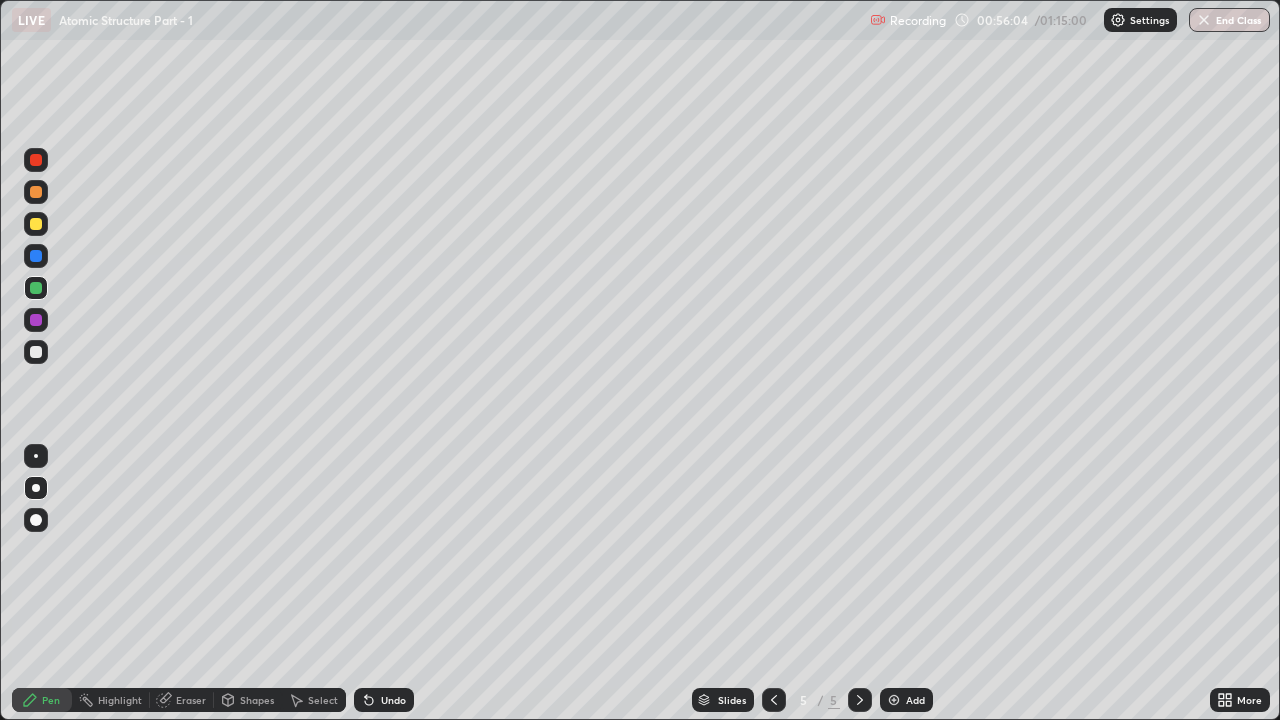 click at bounding box center [36, 224] 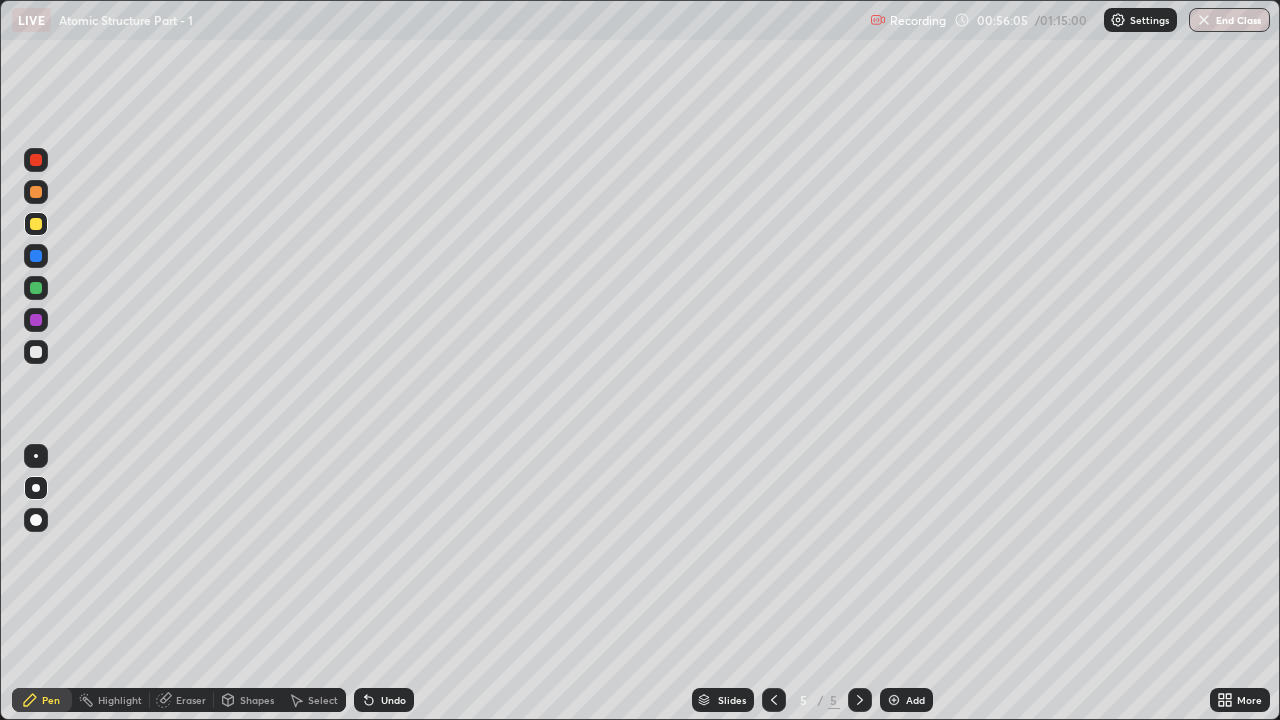 click at bounding box center [36, 224] 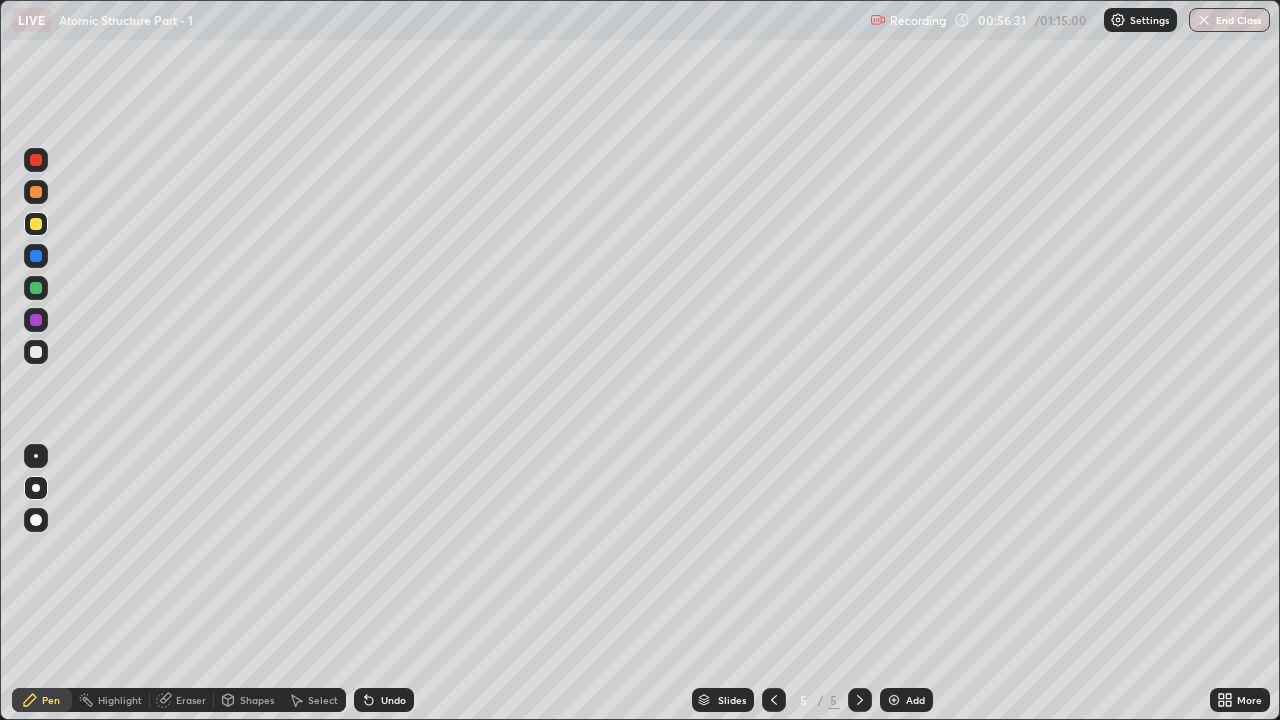 click at bounding box center [36, 288] 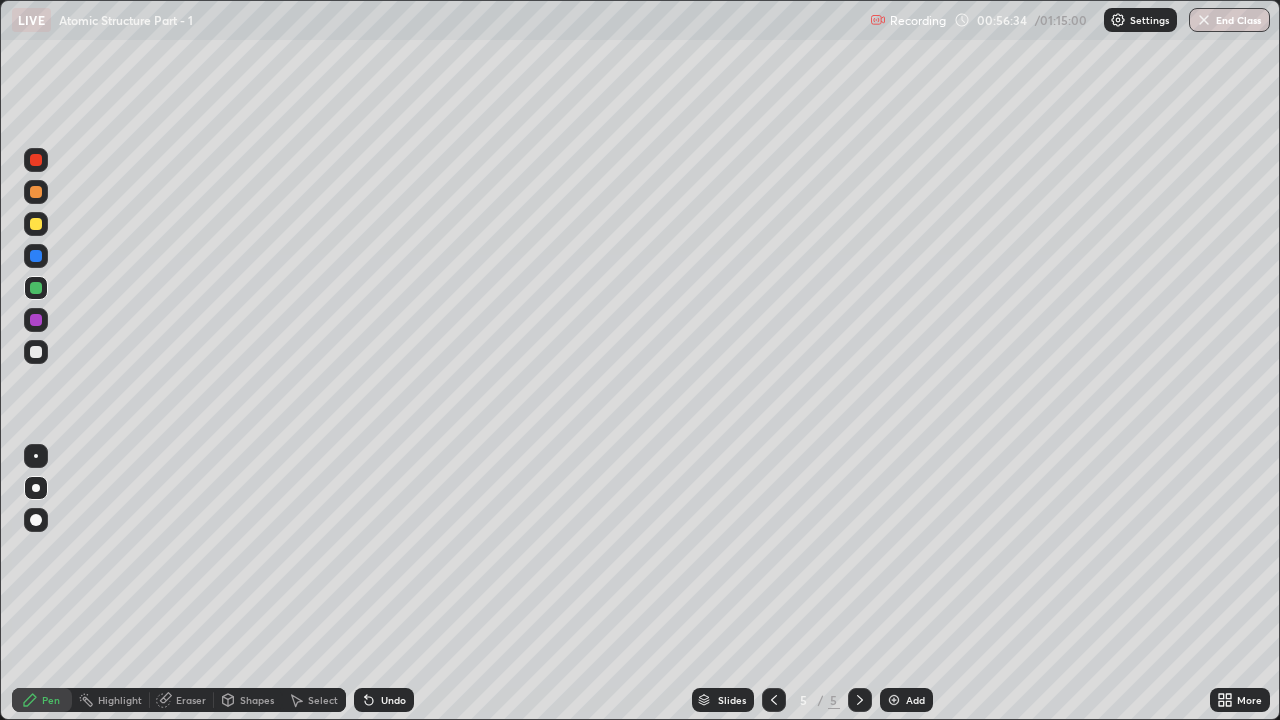 click on "Eraser" at bounding box center (182, 700) 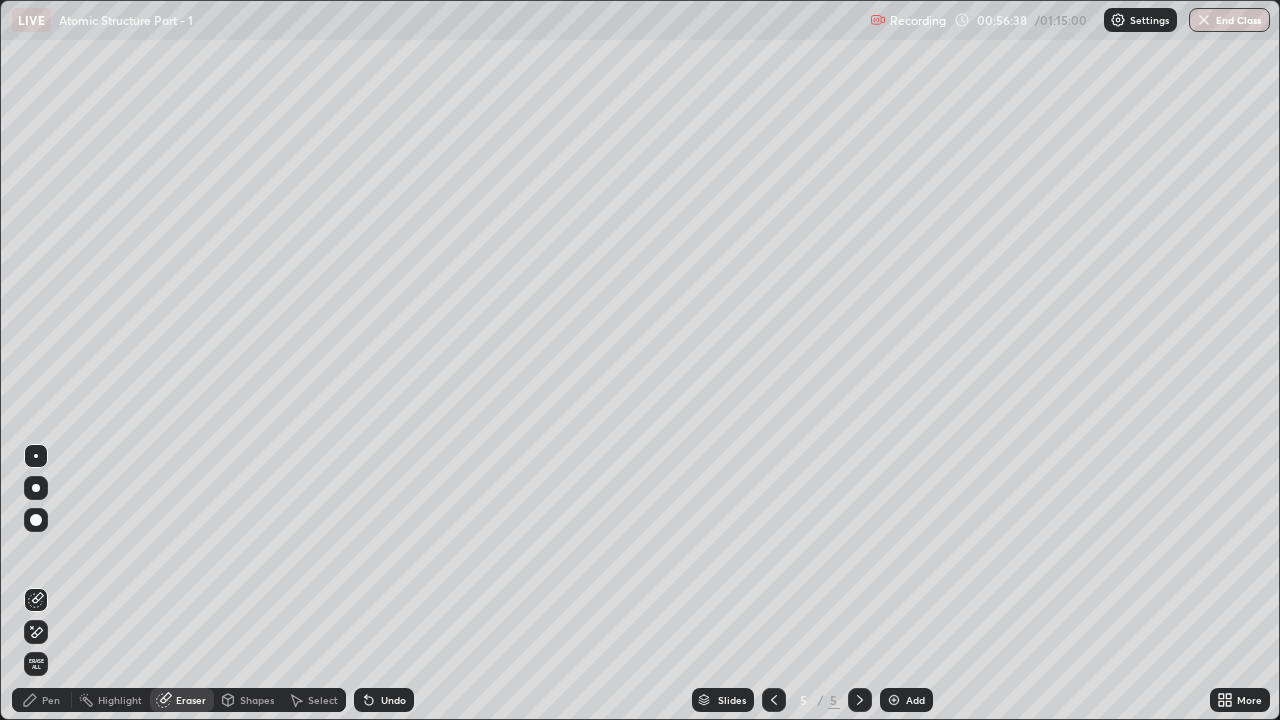 click on "Pen" at bounding box center [42, 700] 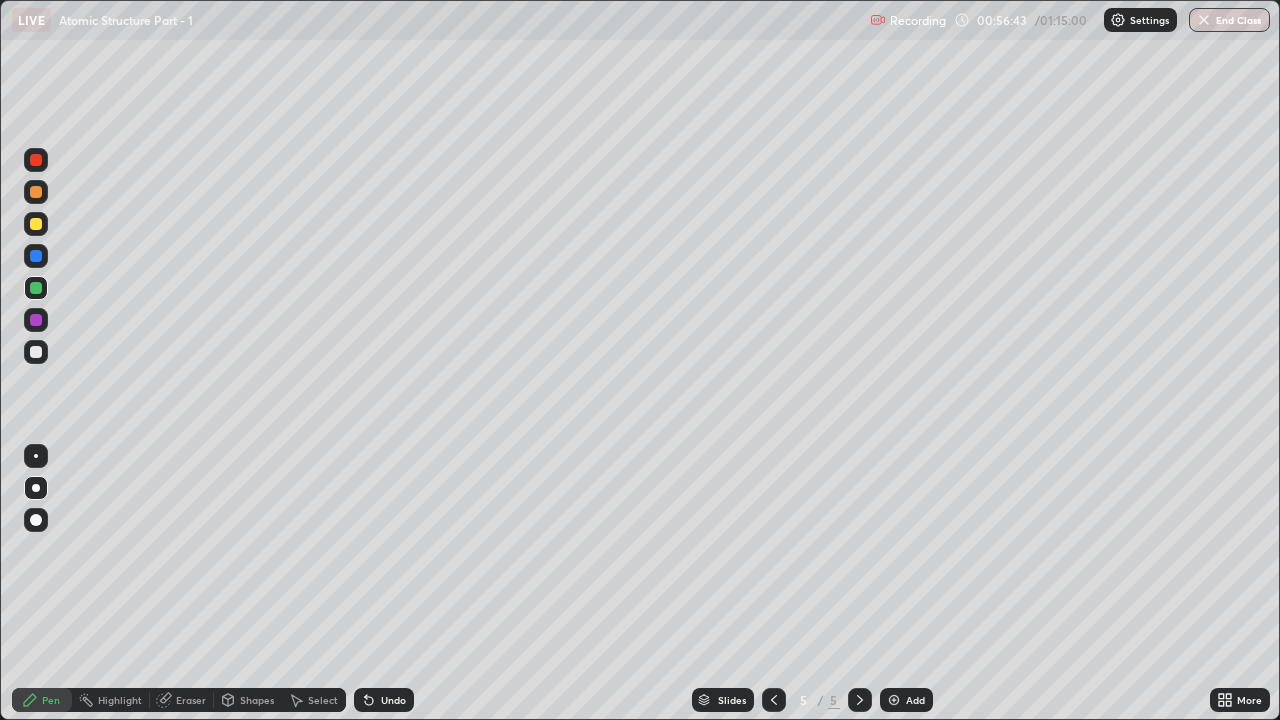 click on "Pen" at bounding box center (42, 700) 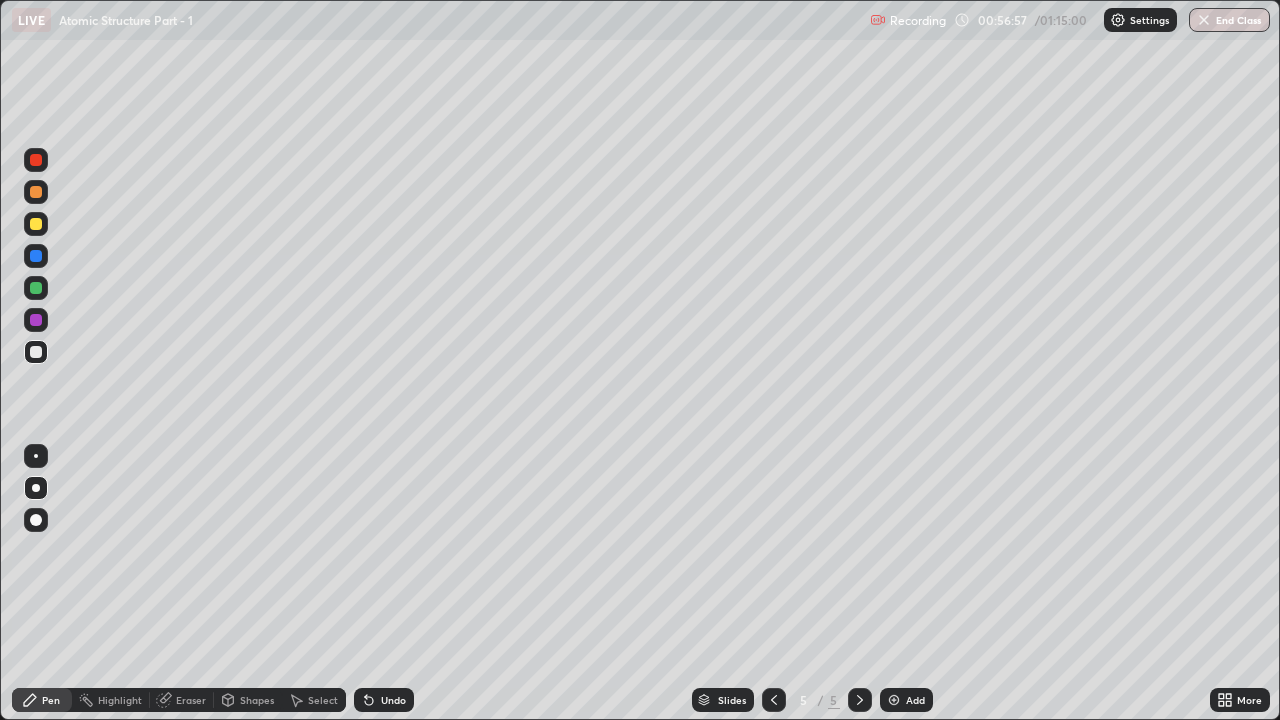 click at bounding box center [36, 256] 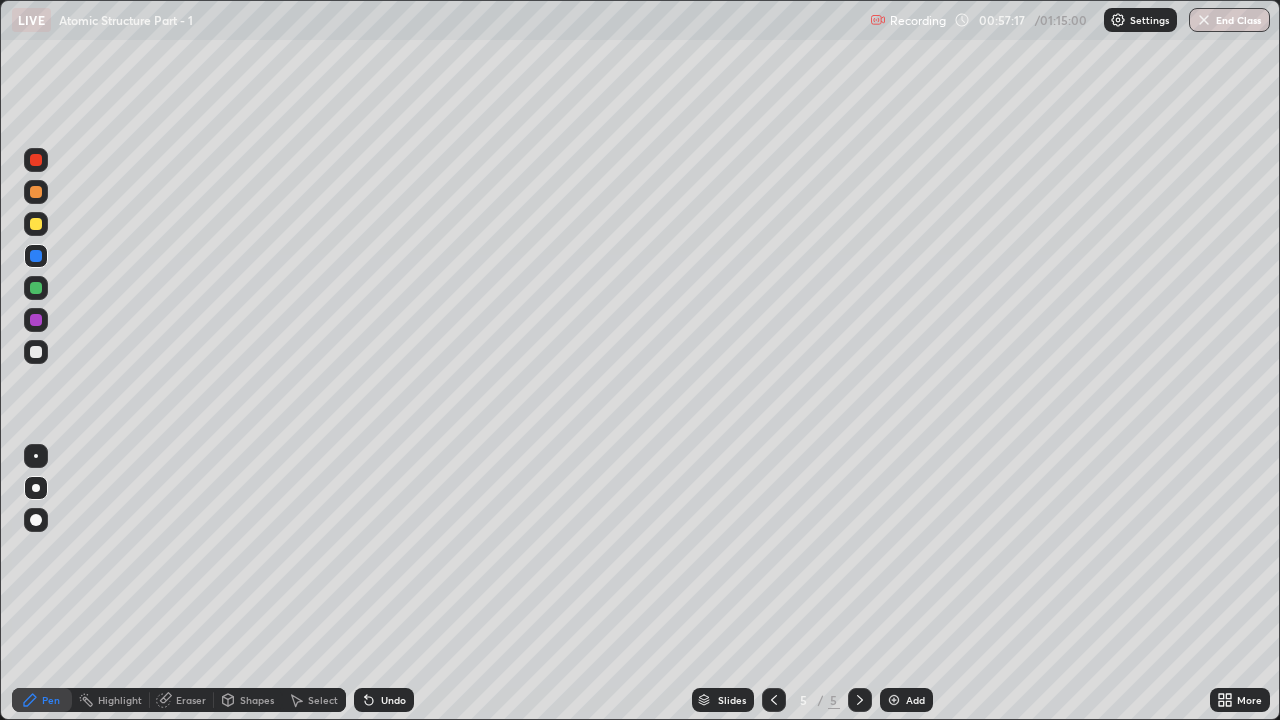 click at bounding box center [36, 224] 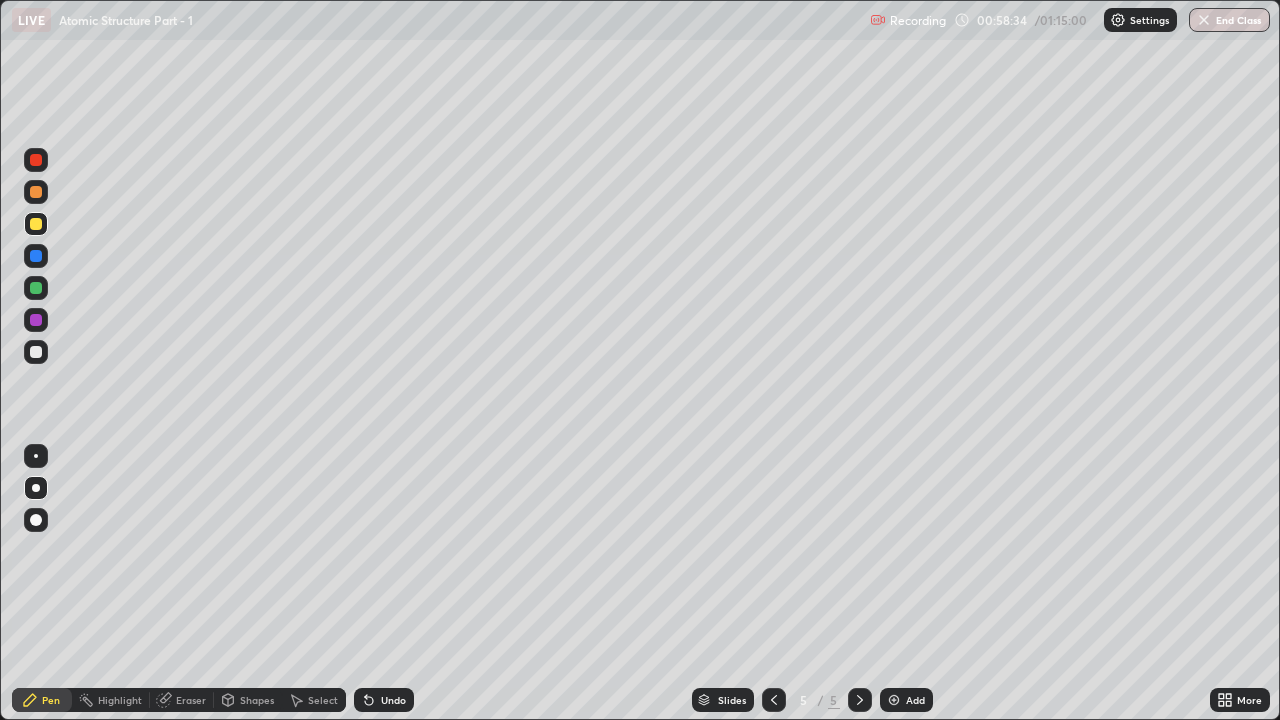 click at bounding box center [36, 192] 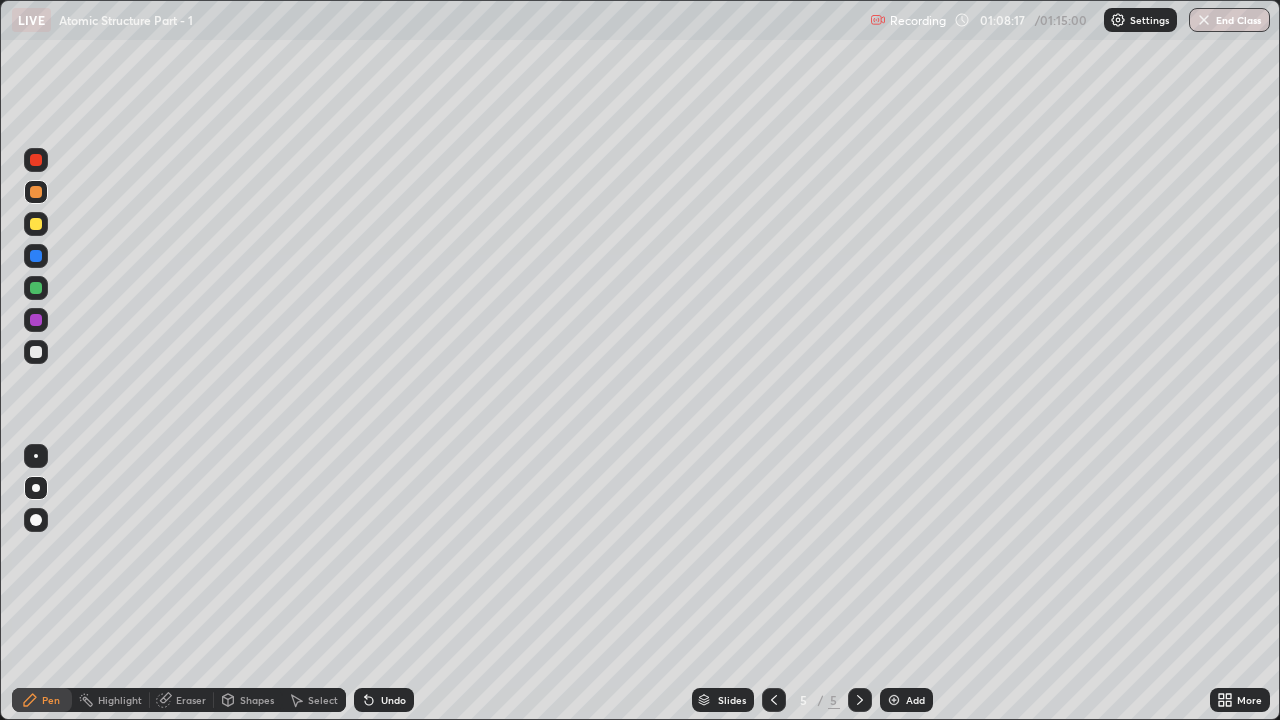 click on "End Class" at bounding box center [1229, 20] 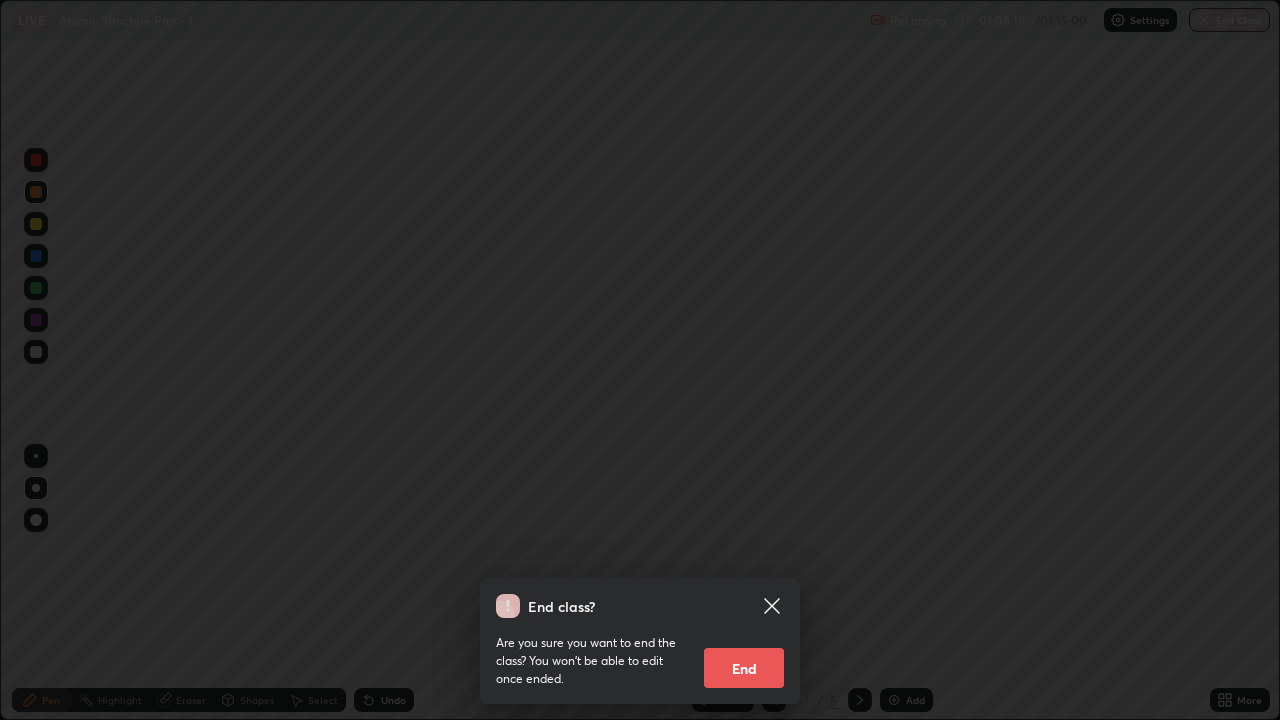 click on "End" at bounding box center [744, 668] 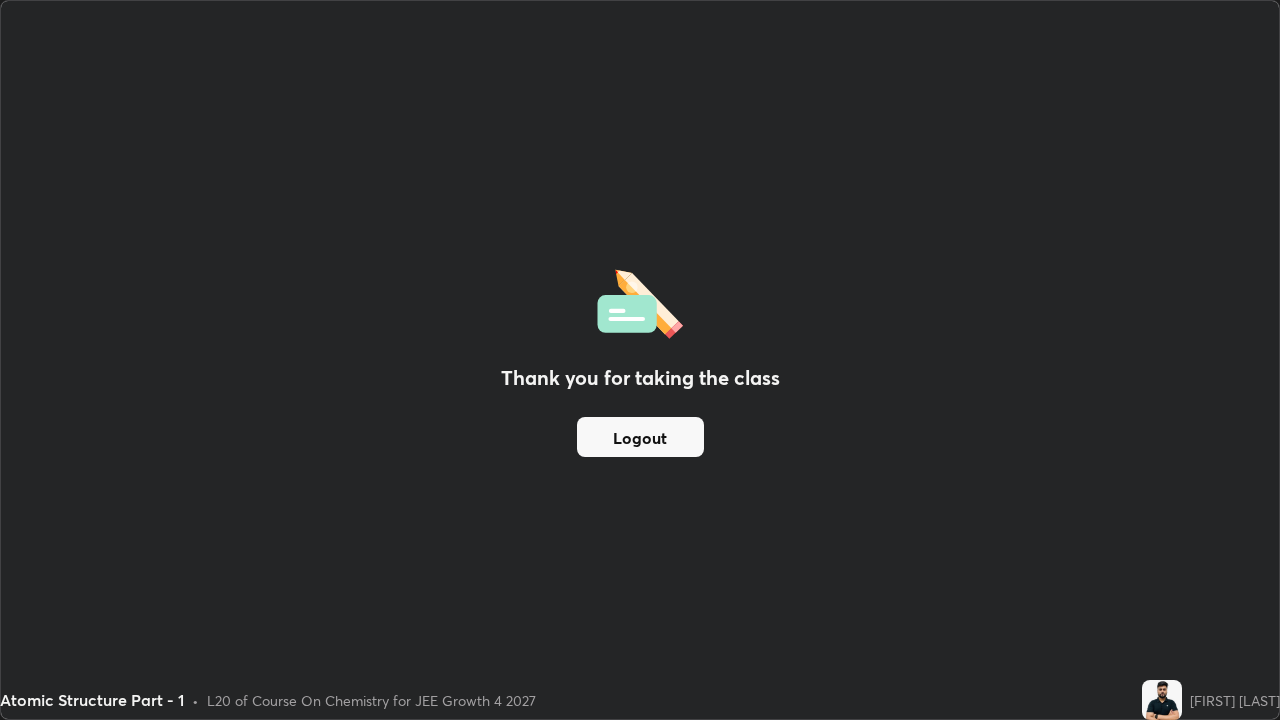 click on "Logout" at bounding box center (640, 437) 